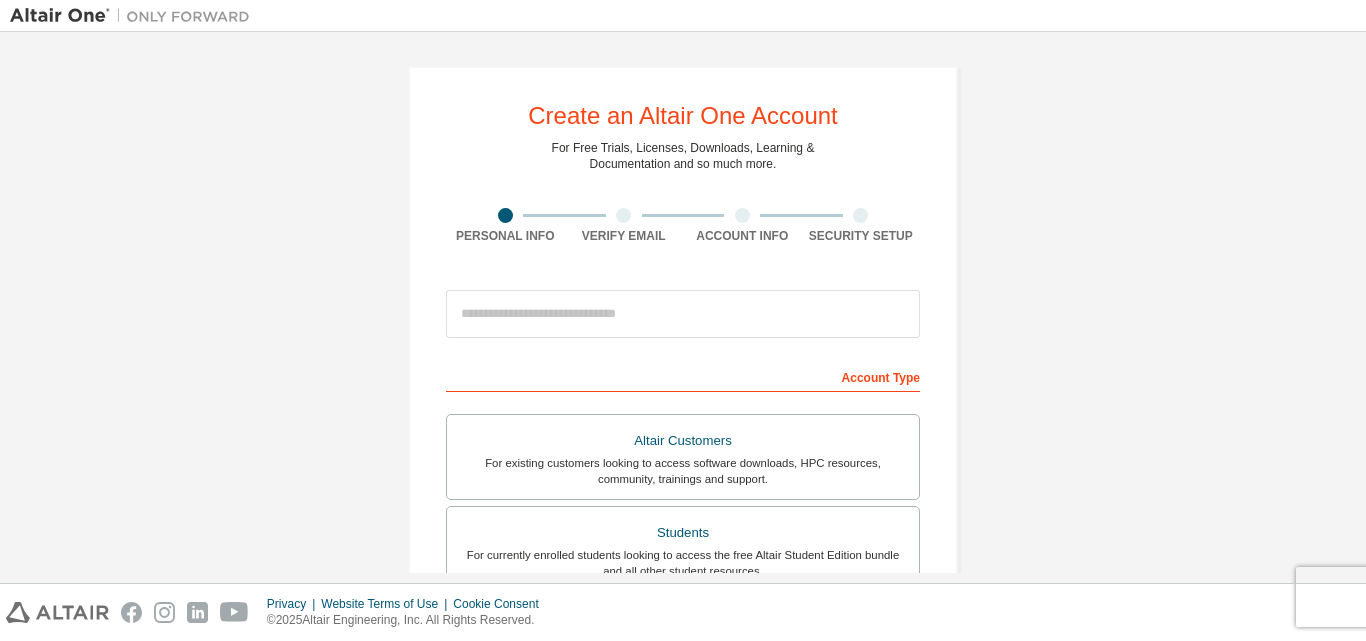 scroll, scrollTop: 0, scrollLeft: 0, axis: both 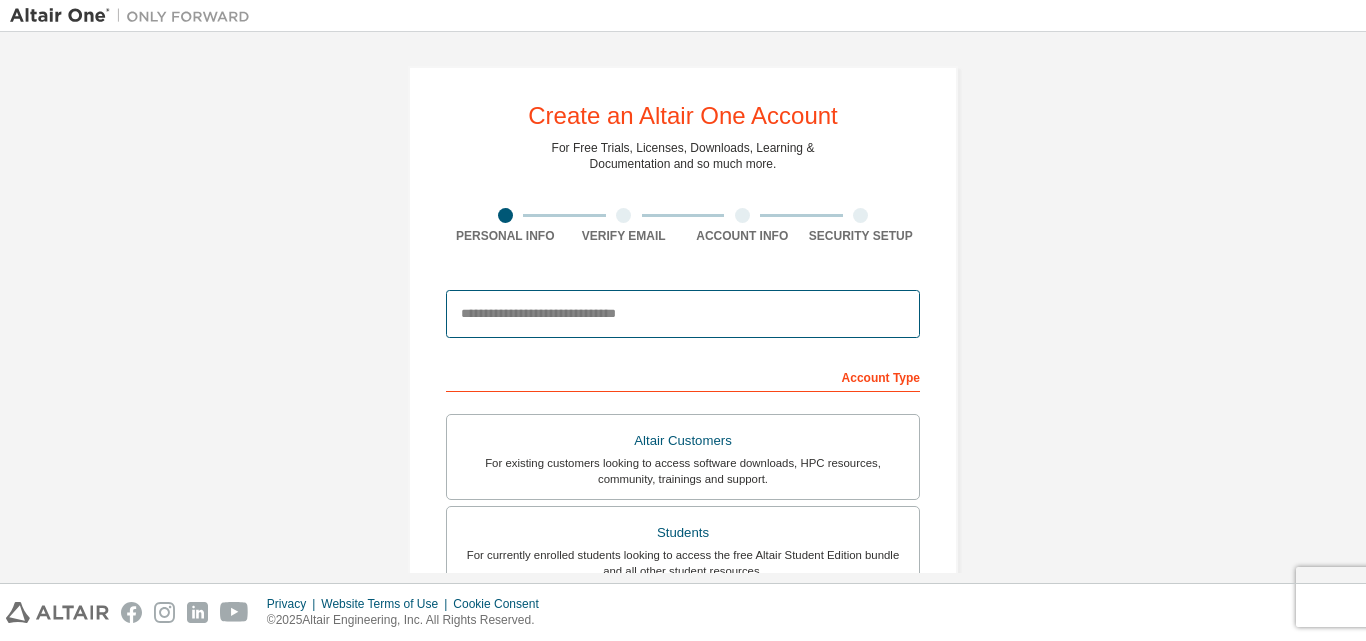 click at bounding box center (683, 314) 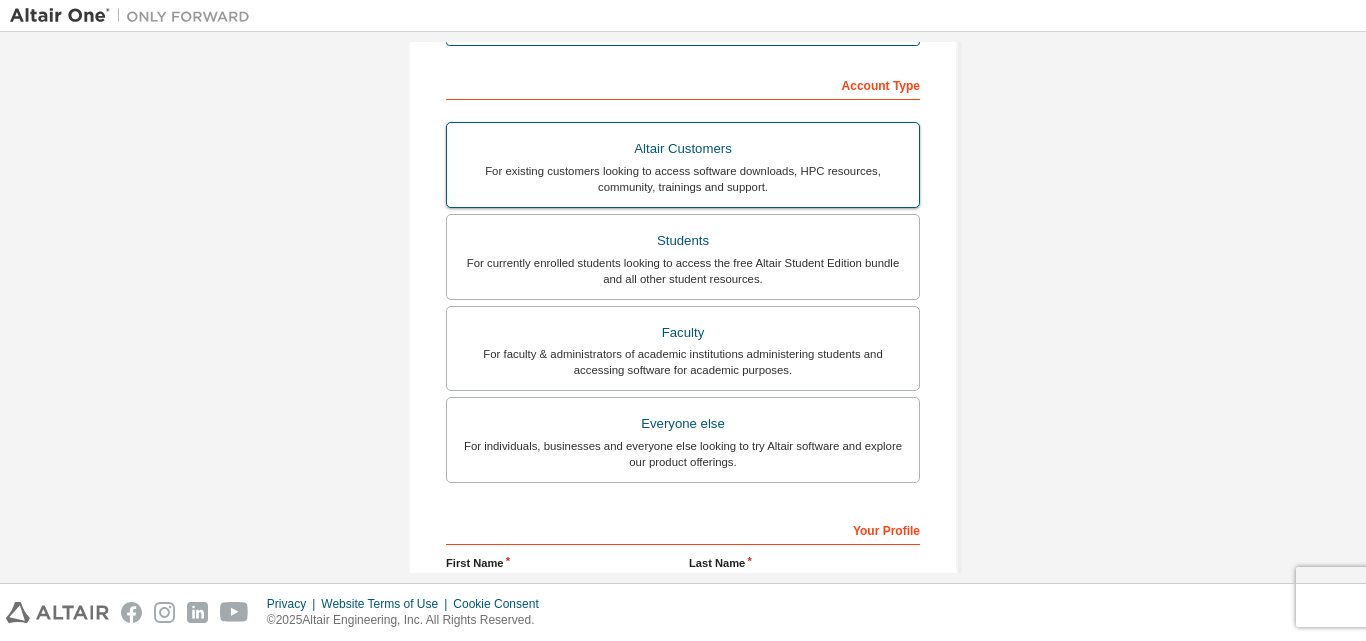 scroll, scrollTop: 400, scrollLeft: 0, axis: vertical 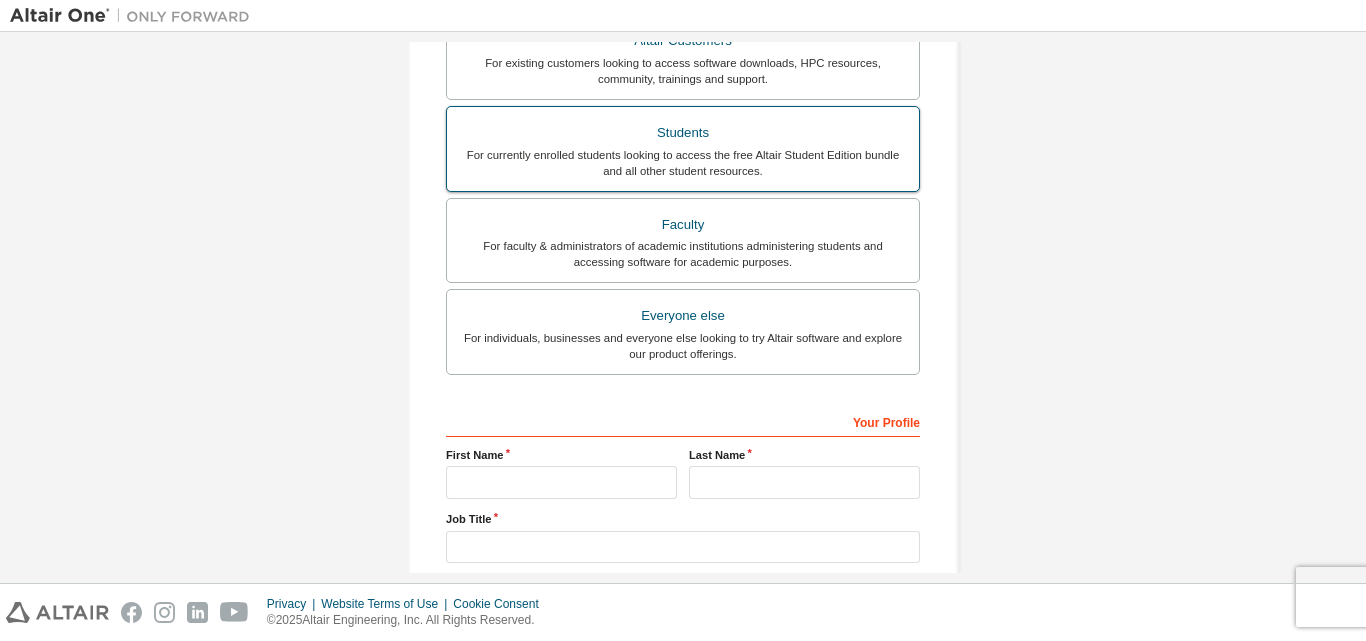 type on "**********" 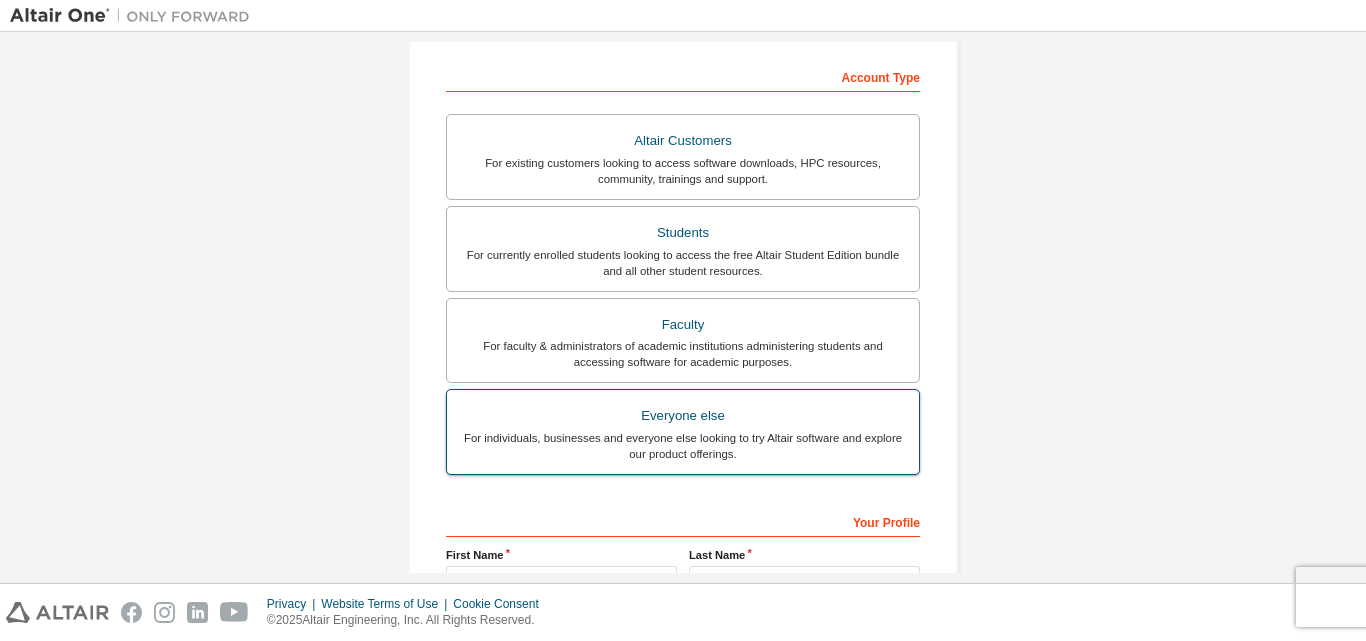 scroll, scrollTop: 500, scrollLeft: 0, axis: vertical 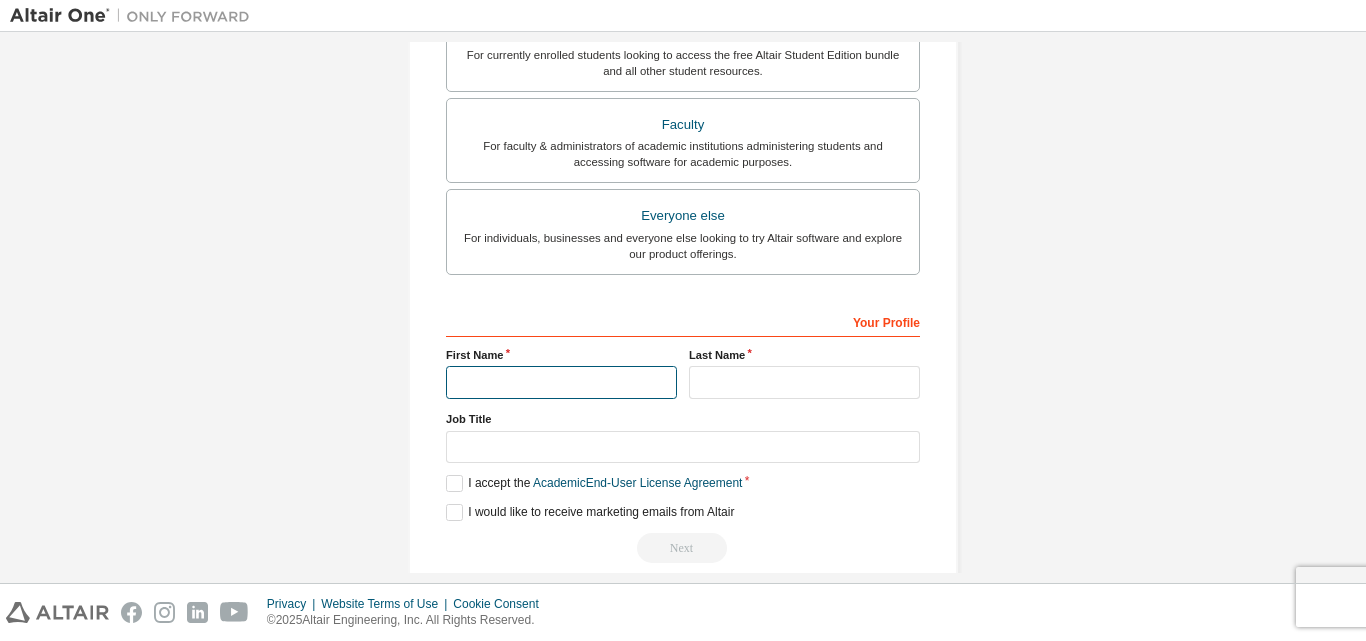 click at bounding box center [561, 382] 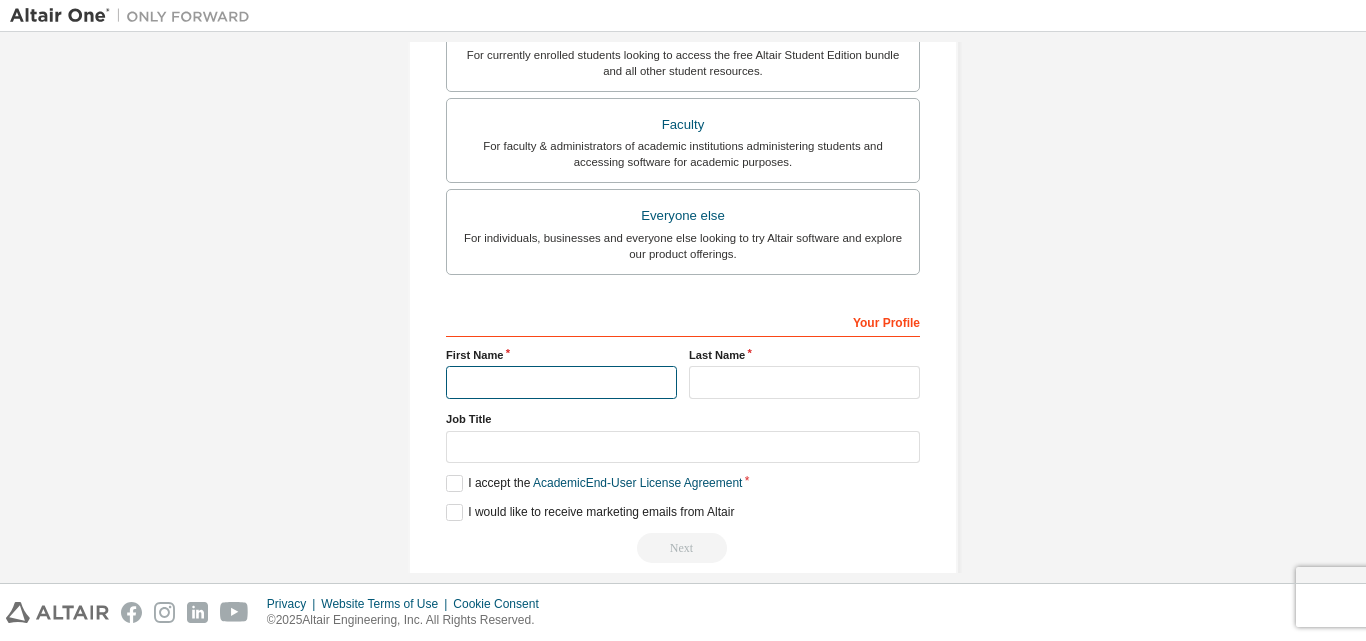 type on "******" 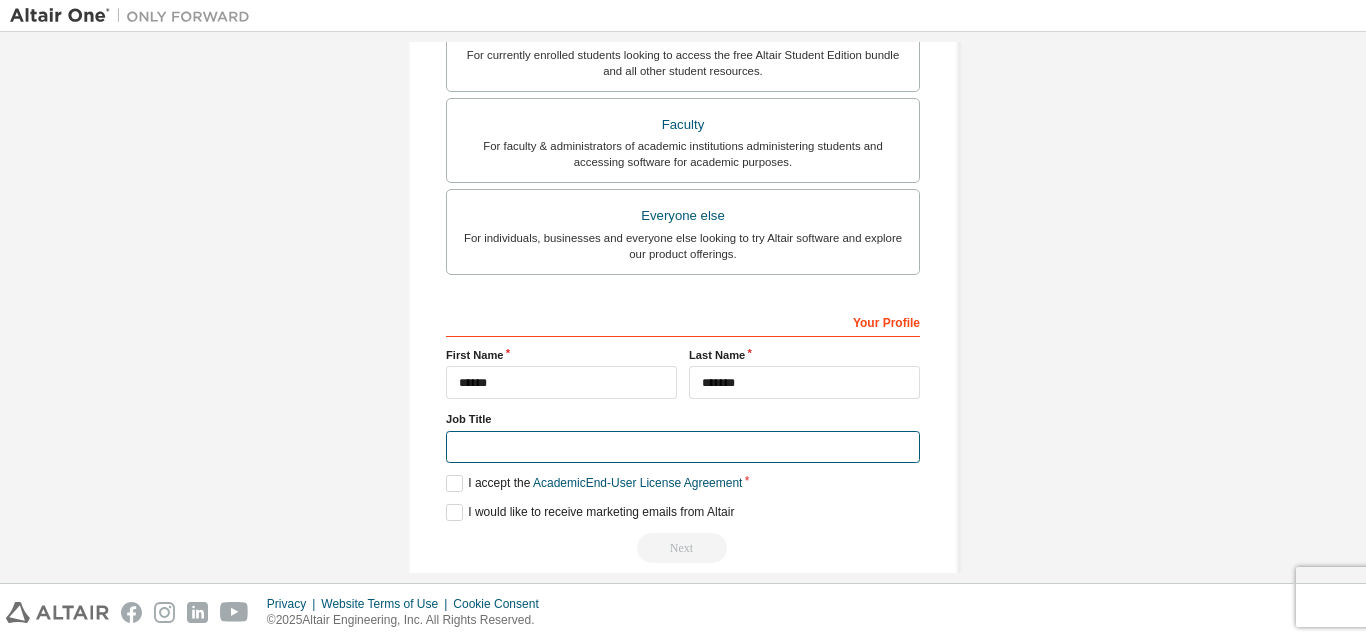 click at bounding box center [683, 447] 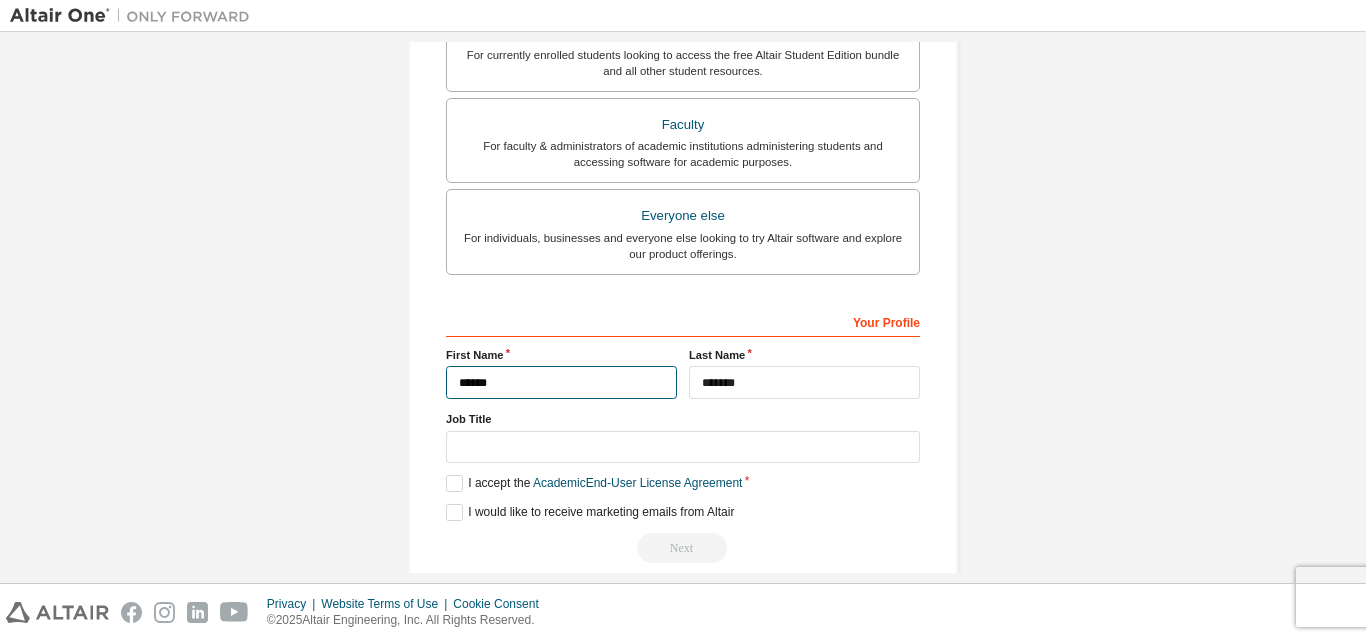 click on "******" at bounding box center [561, 382] 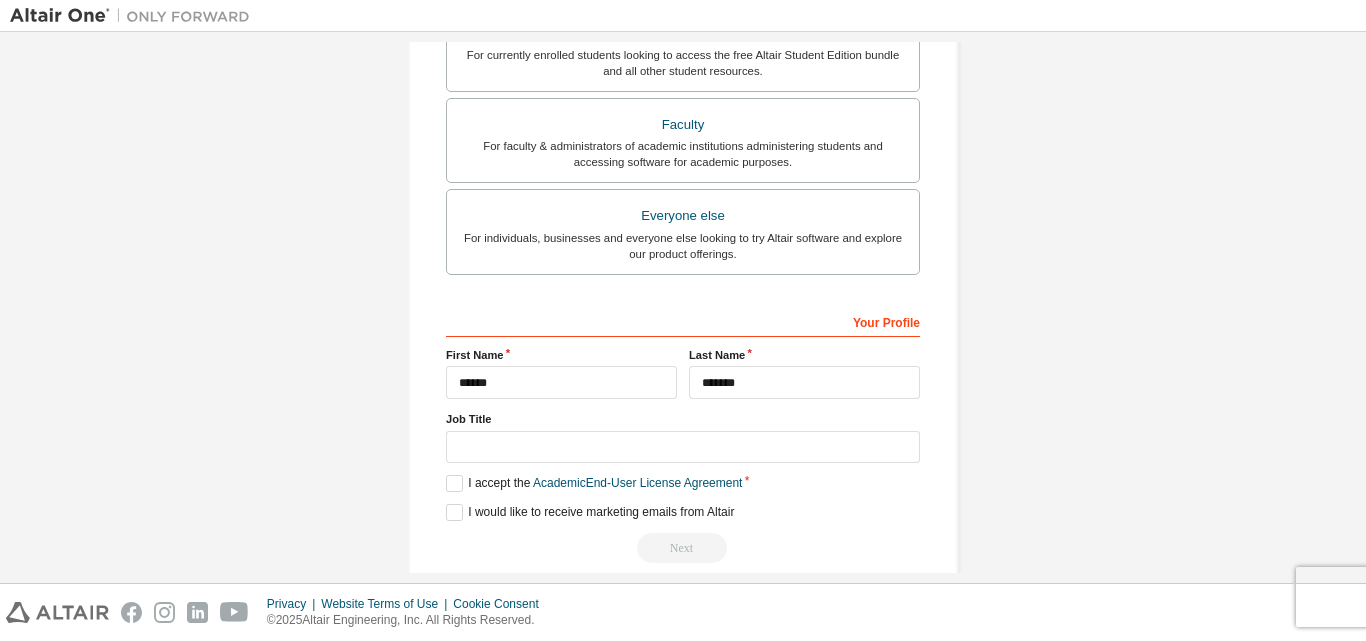 drag, startPoint x: 575, startPoint y: 401, endPoint x: 576, endPoint y: 388, distance: 13.038404 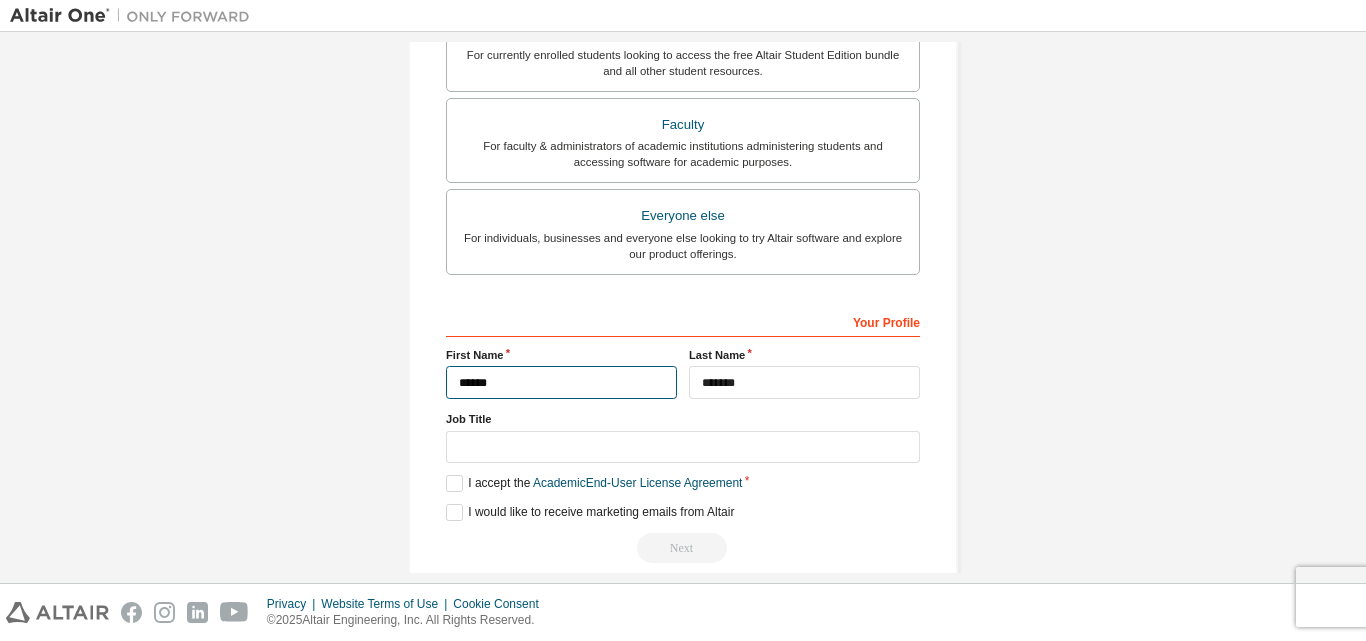 click on "******" at bounding box center (561, 382) 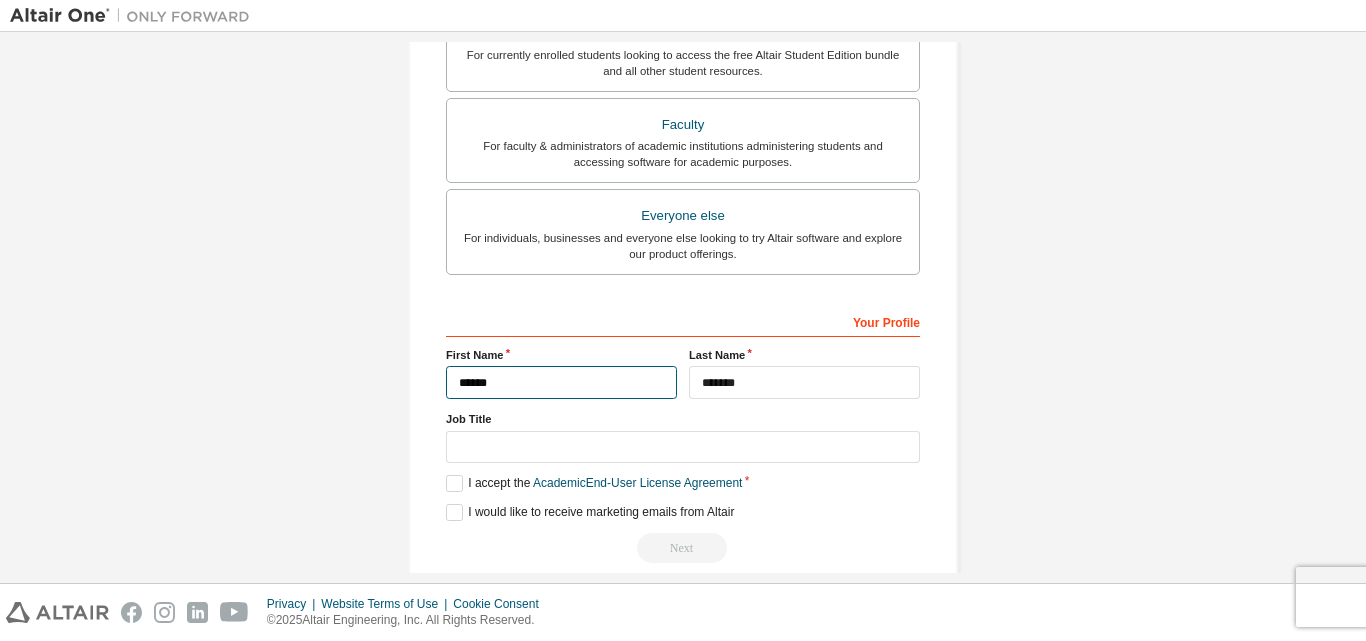click on "******" at bounding box center (561, 382) 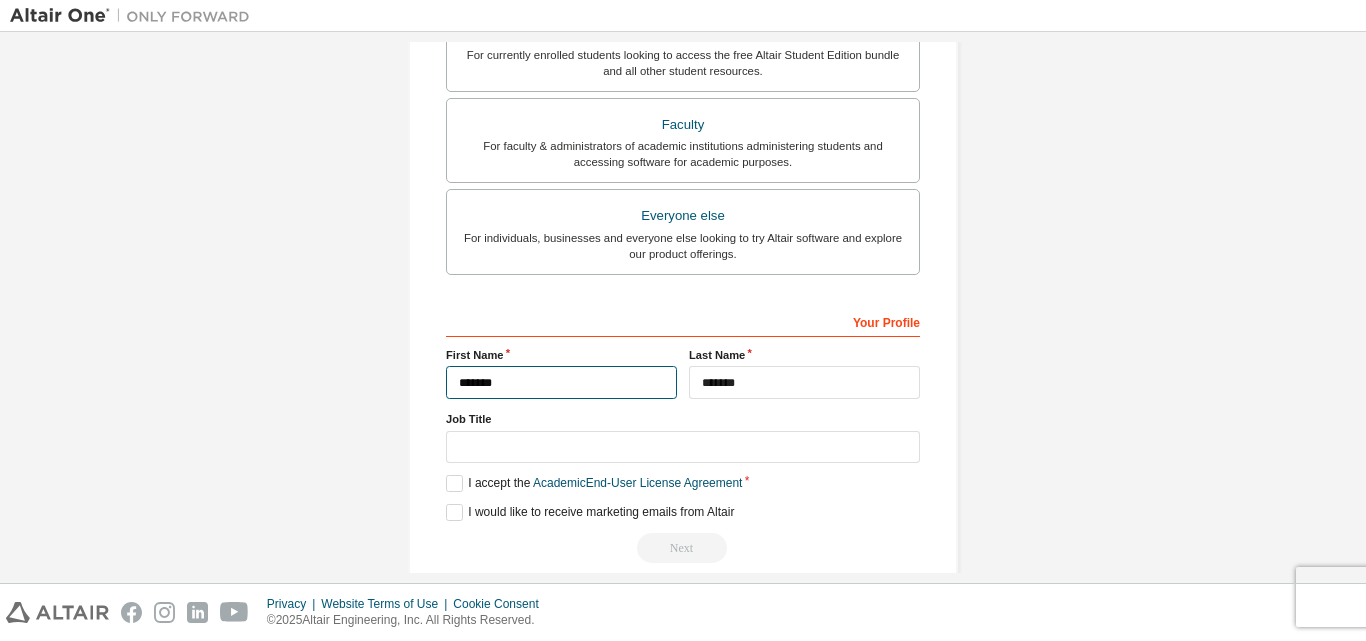type on "******" 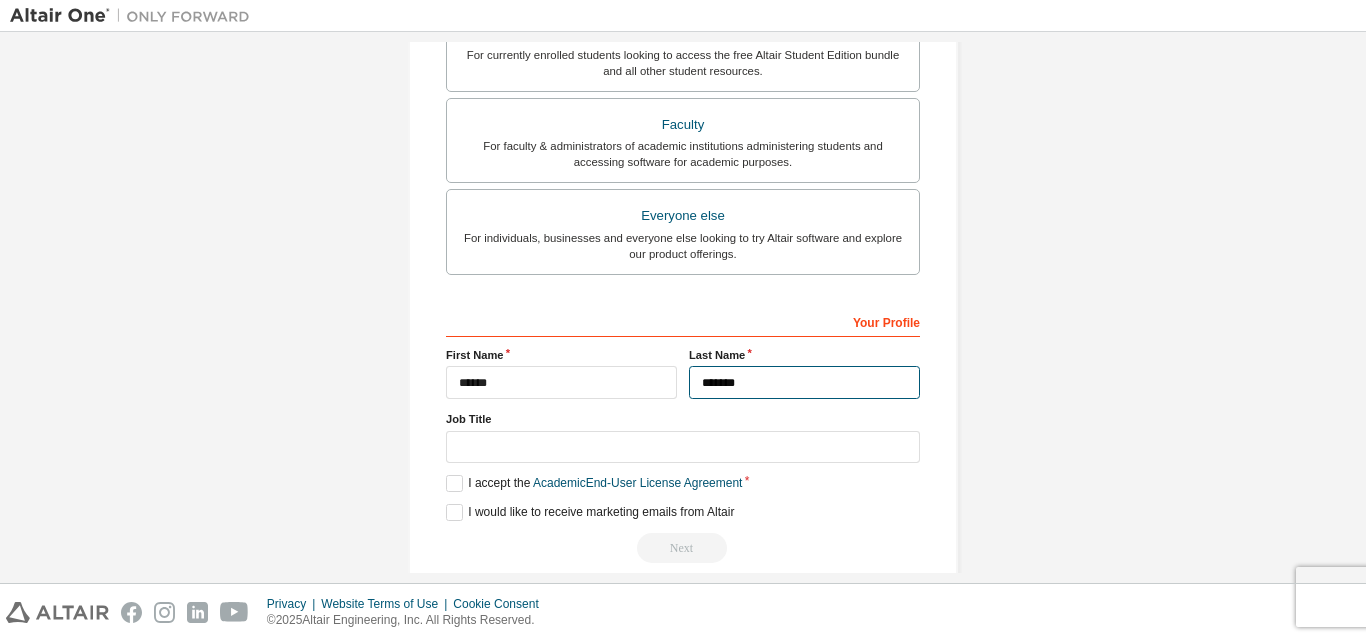 click on "*******" at bounding box center (804, 382) 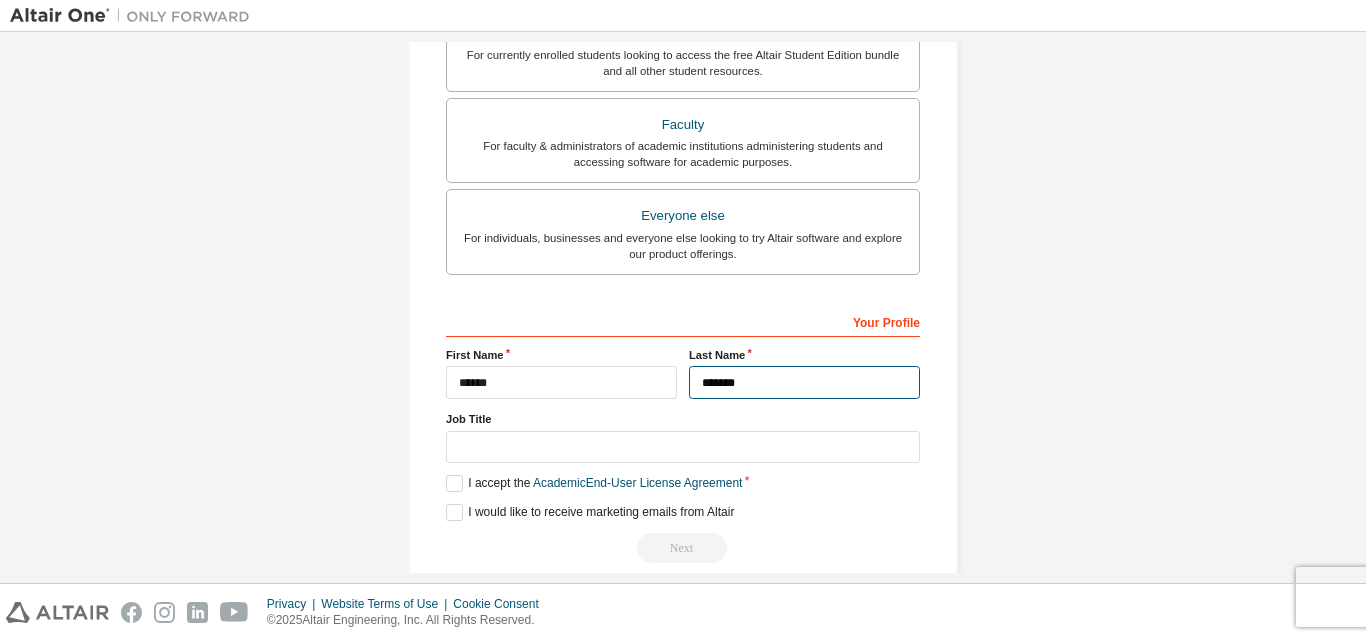 click on "*******" at bounding box center [804, 382] 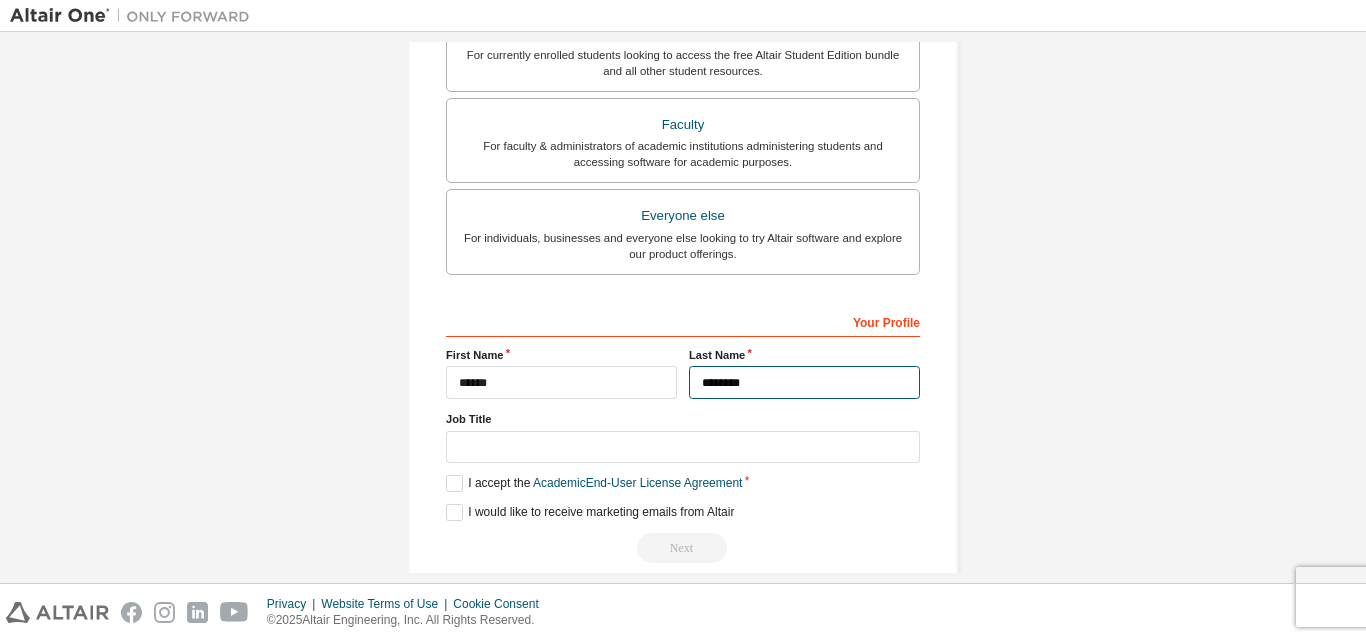 type on "*******" 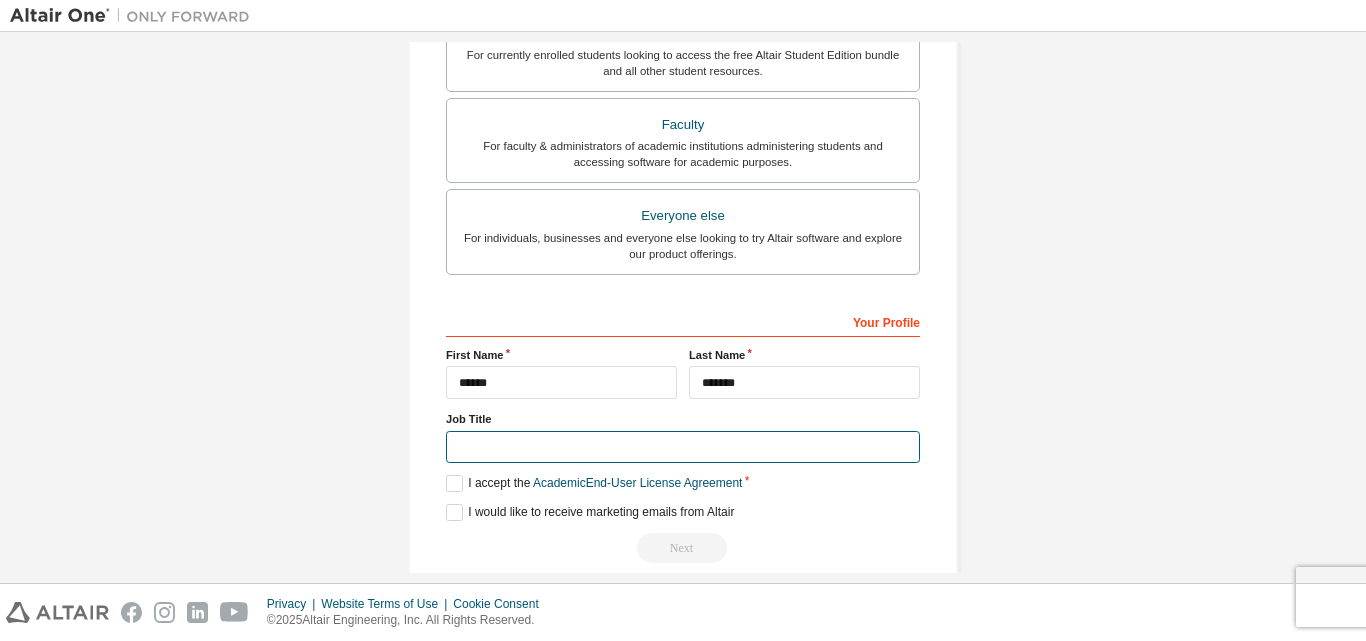 click at bounding box center (683, 447) 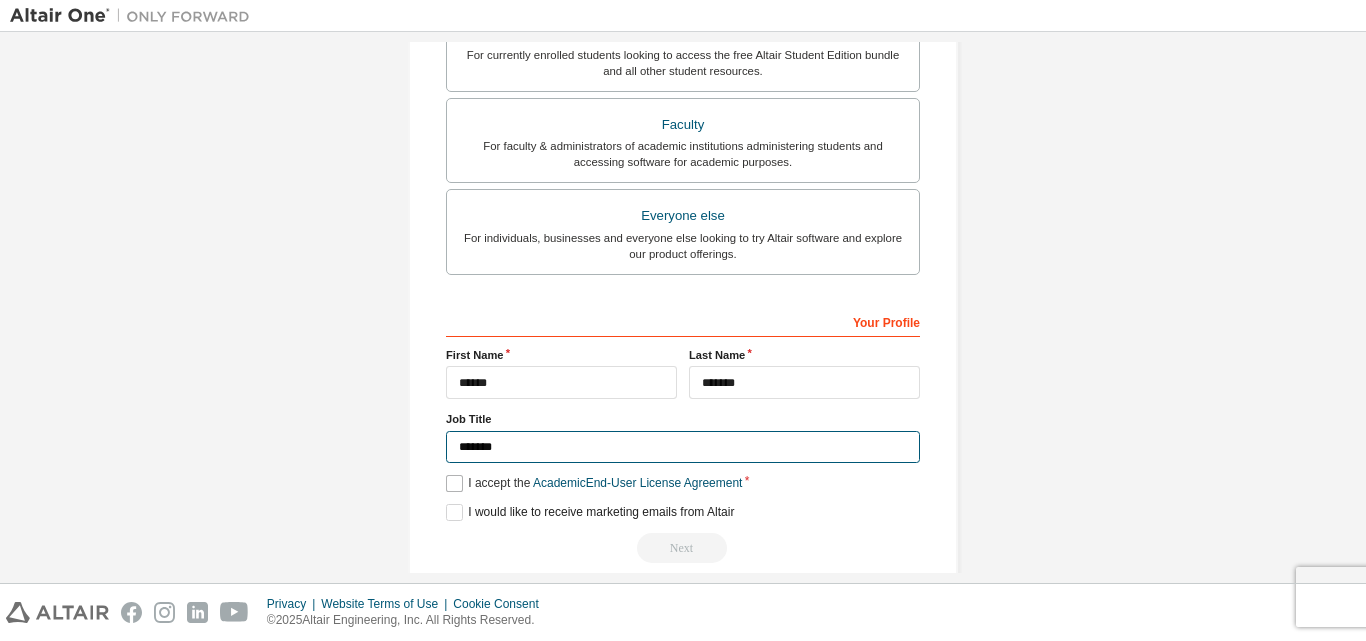 type on "*******" 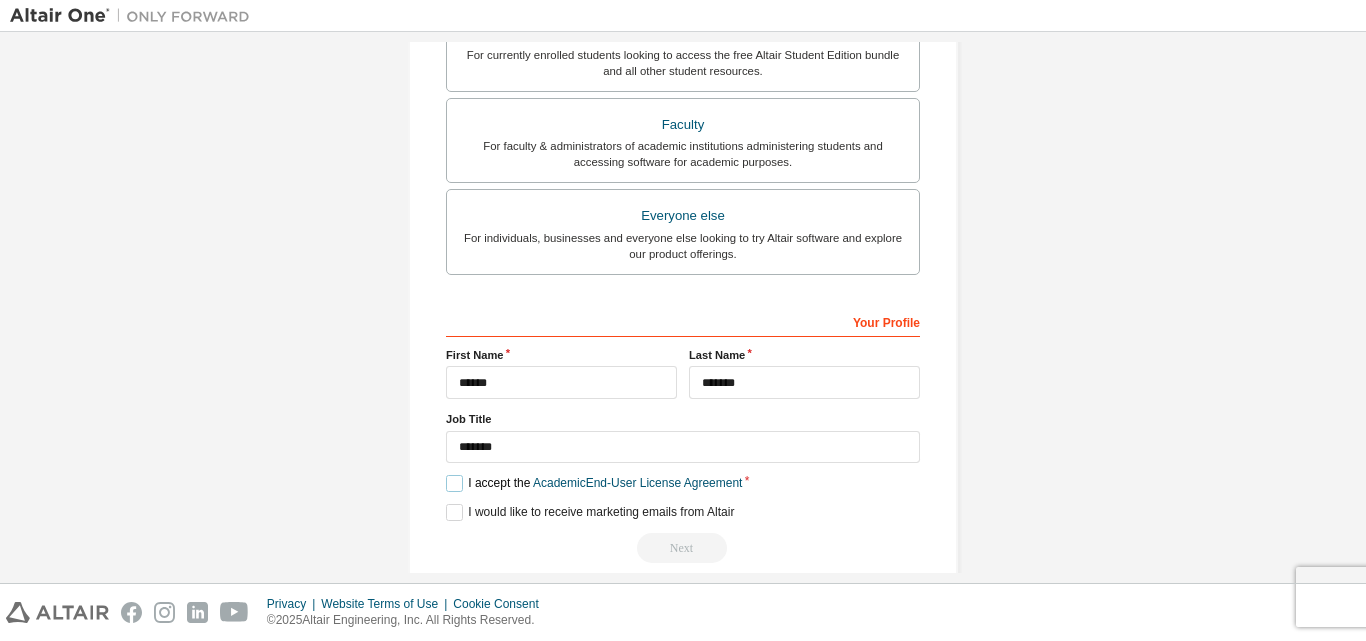 click on "I accept the   Academic   End-User License Agreement" at bounding box center (594, 483) 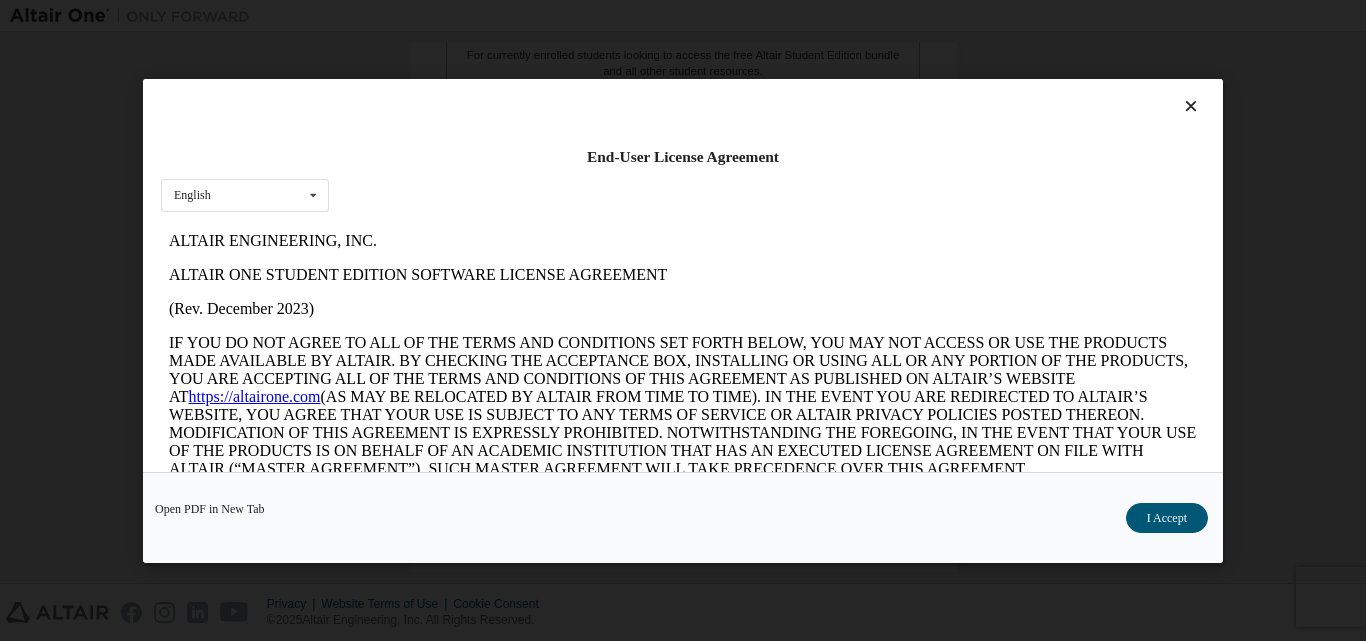scroll, scrollTop: 0, scrollLeft: 0, axis: both 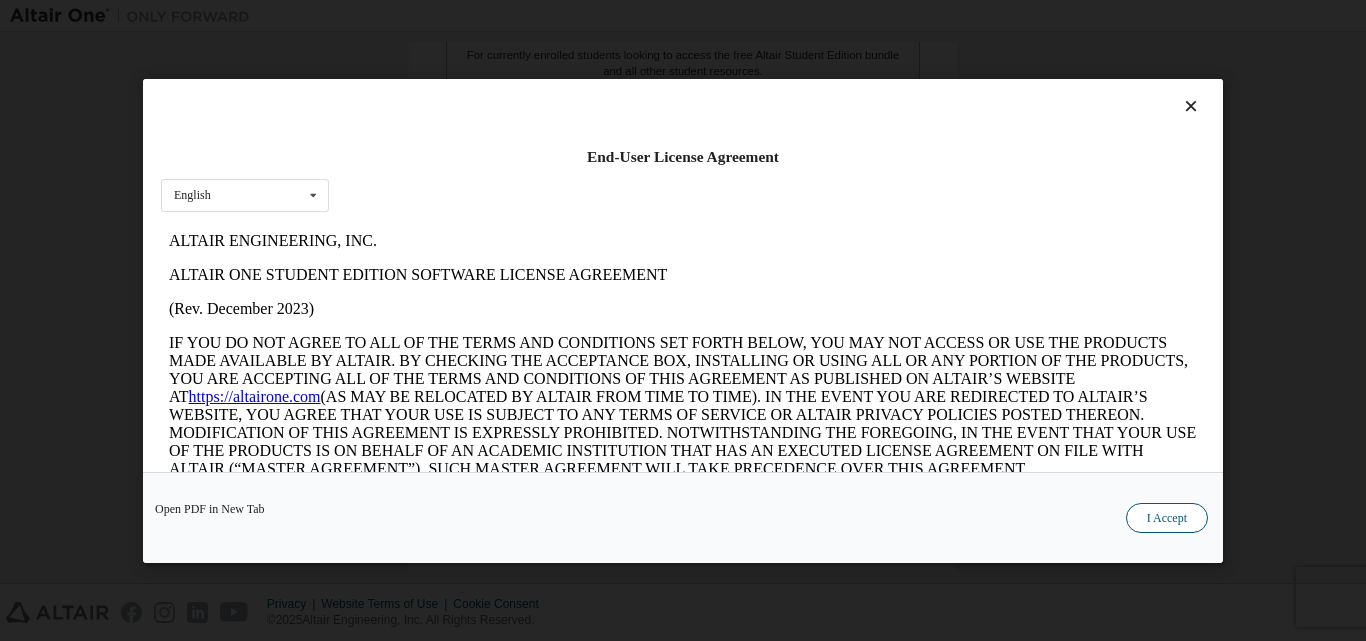 click on "I Accept" at bounding box center [1167, 517] 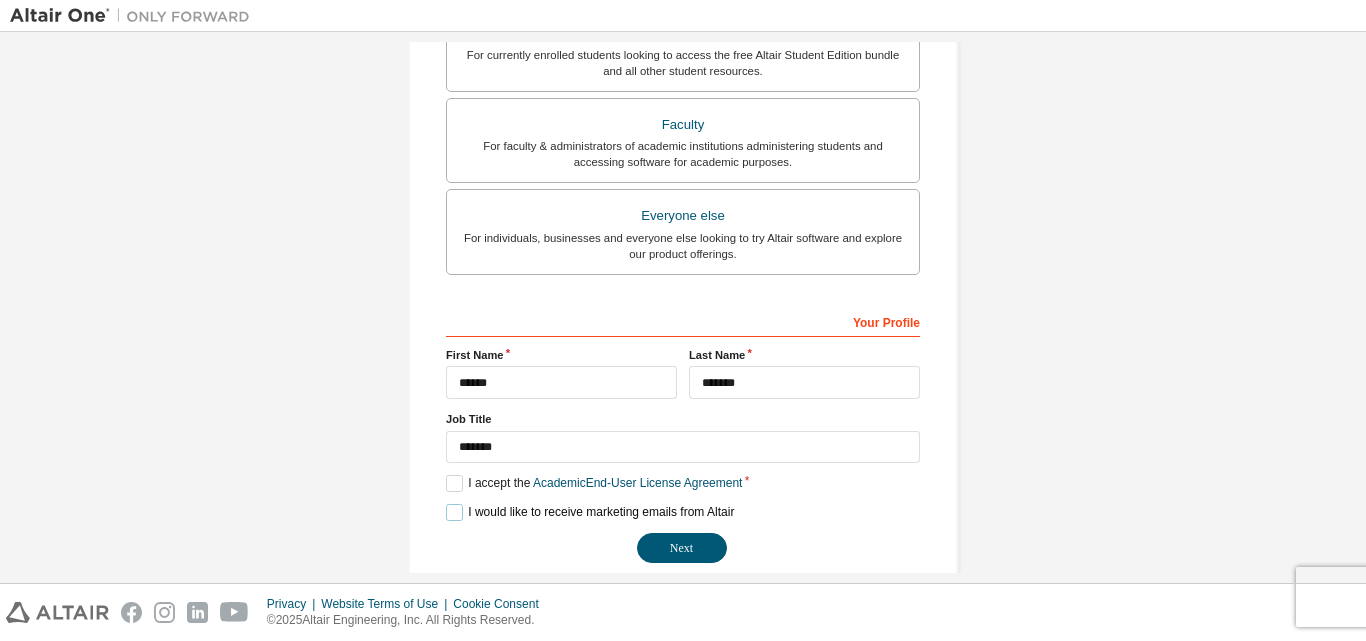 click on "I would like to receive marketing emails from Altair" at bounding box center [590, 512] 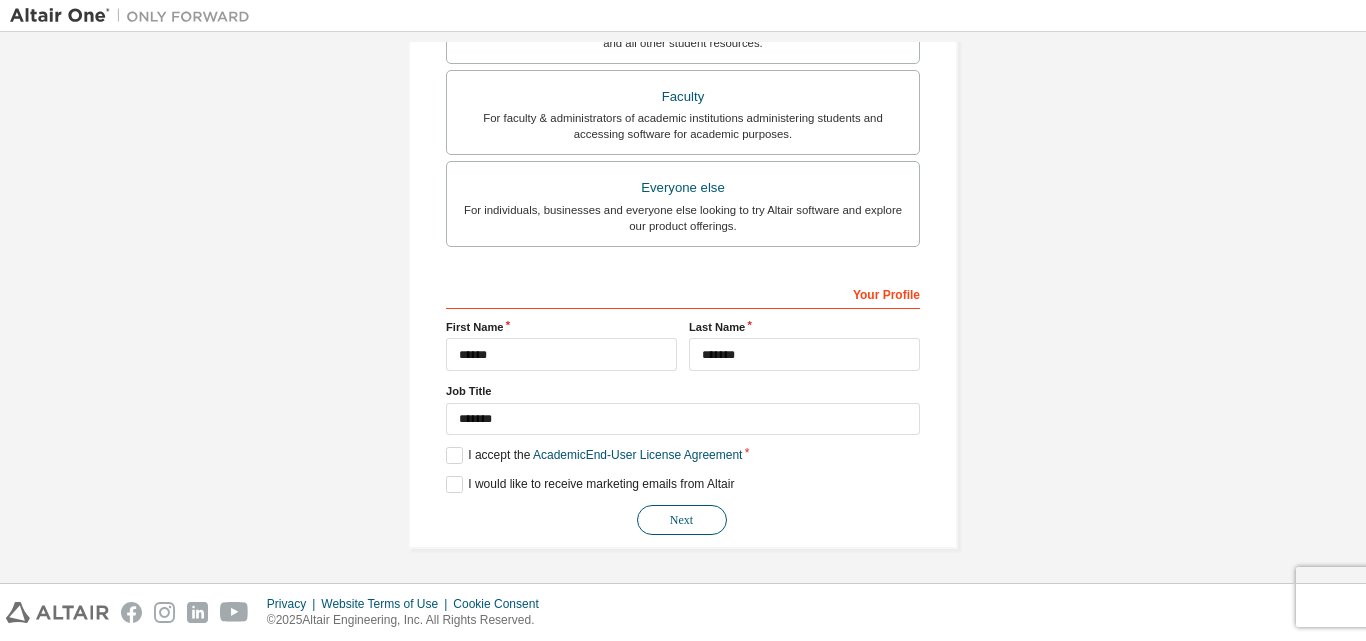 click on "Next" at bounding box center (682, 520) 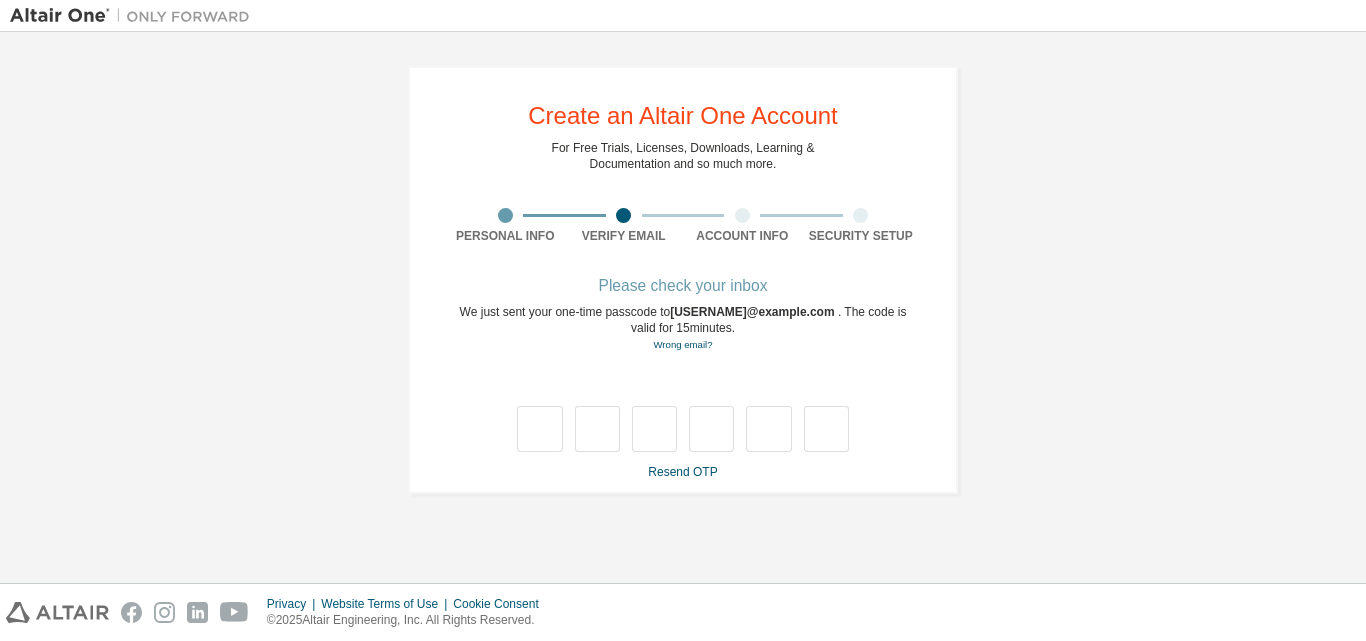scroll, scrollTop: 0, scrollLeft: 0, axis: both 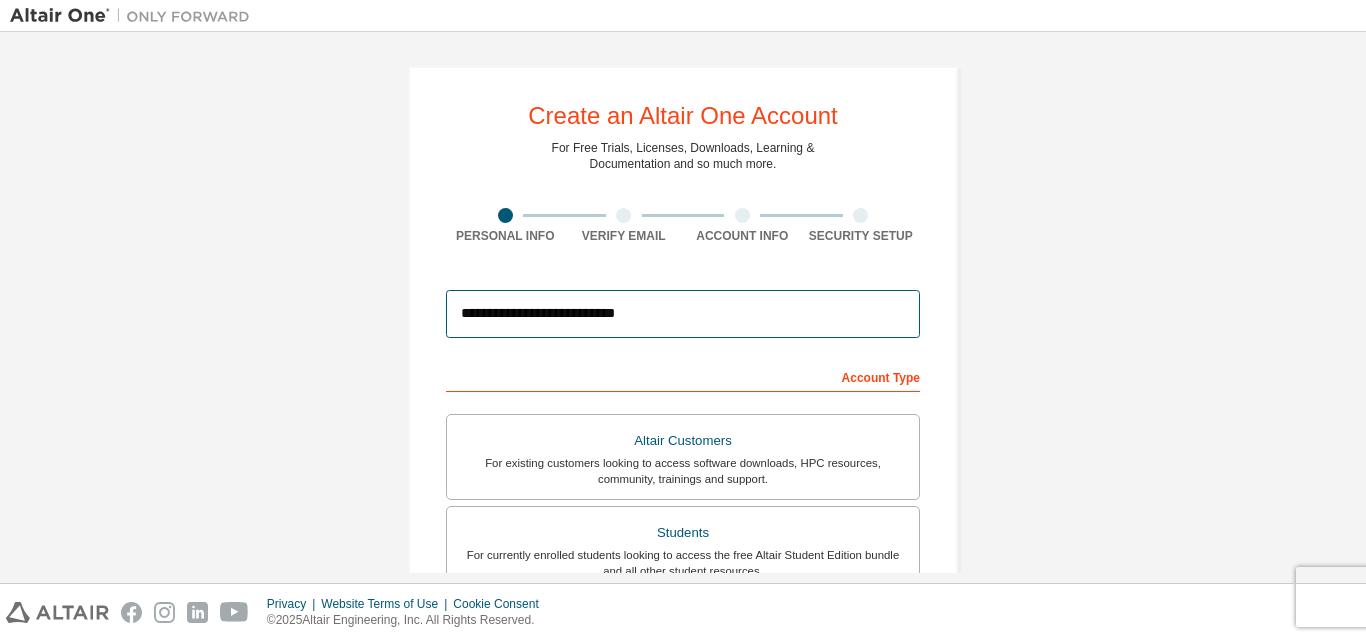 click on "**********" at bounding box center (683, 314) 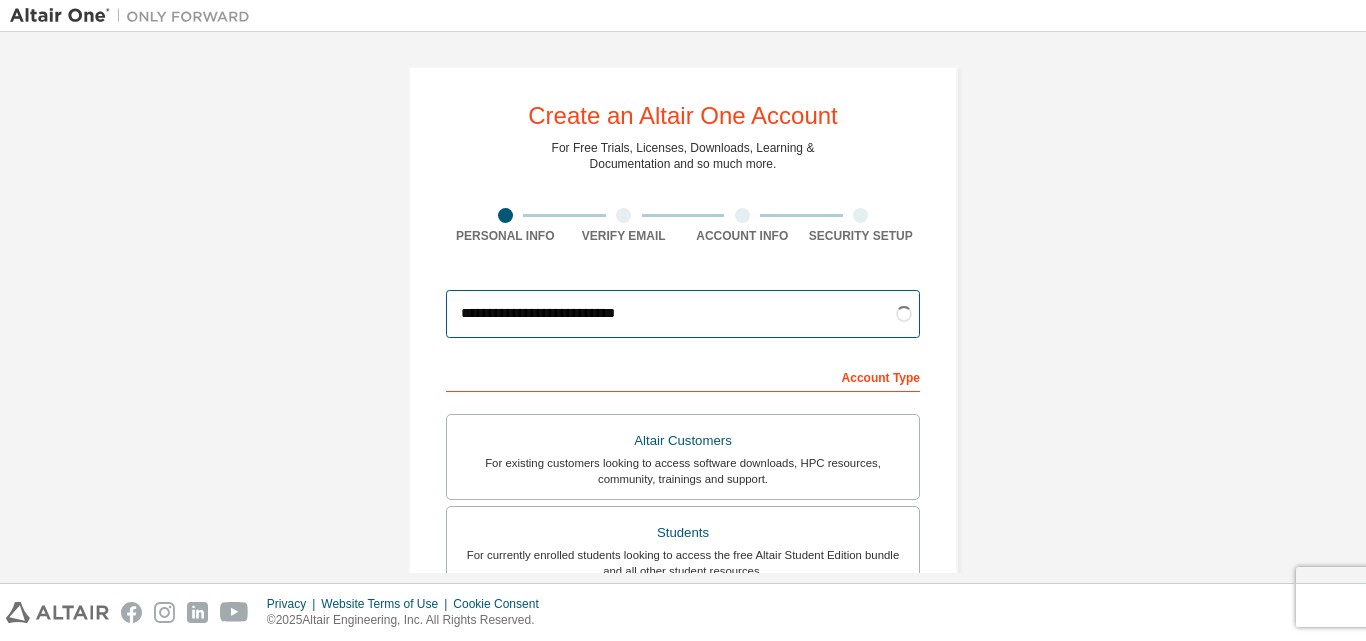 click on "**********" at bounding box center [683, 314] 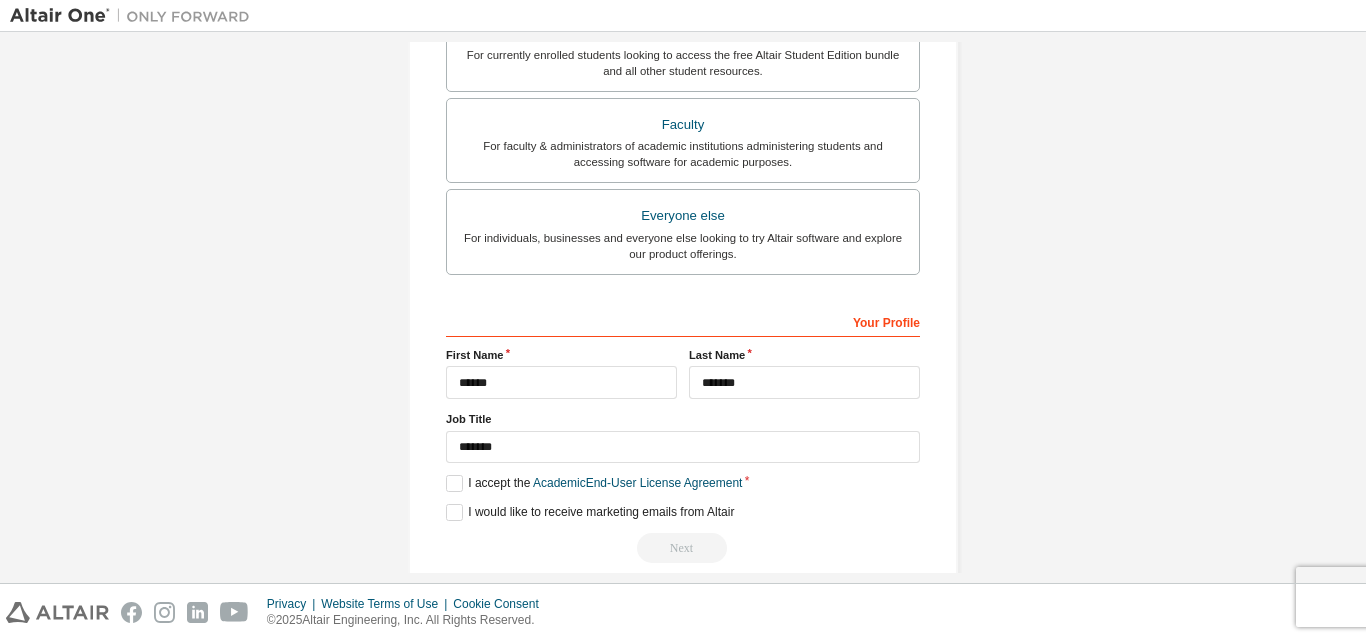 scroll, scrollTop: 579, scrollLeft: 0, axis: vertical 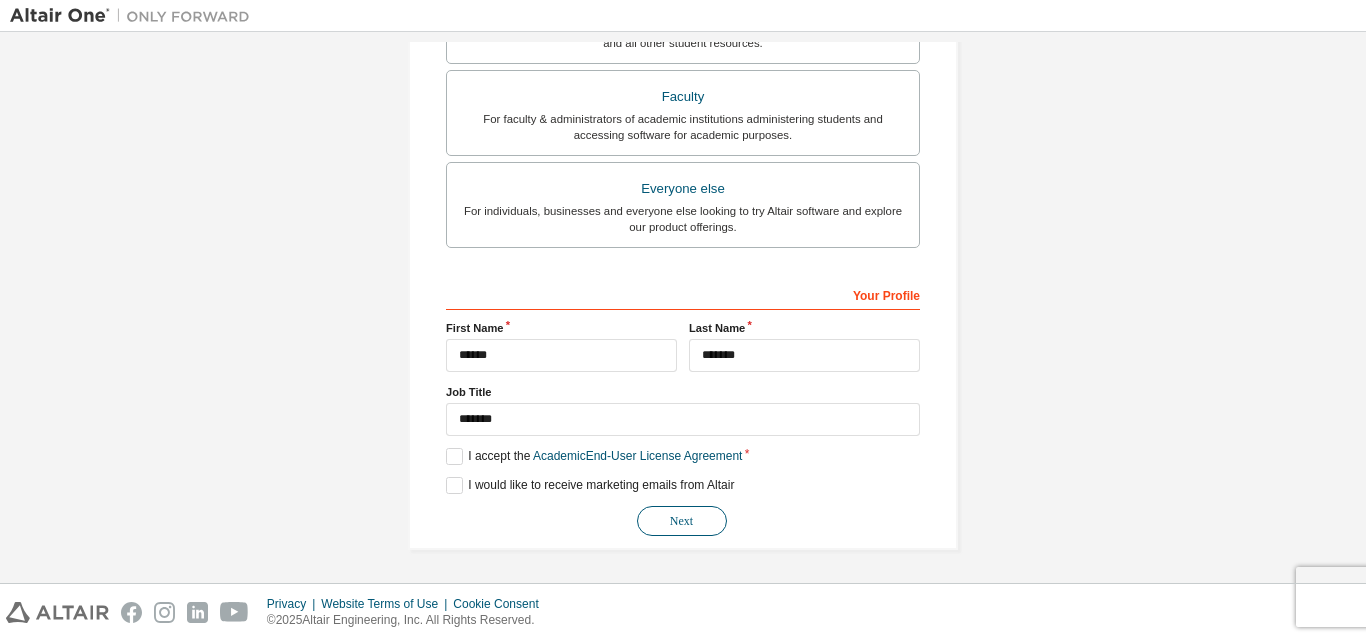 click on "Next" at bounding box center (682, 521) 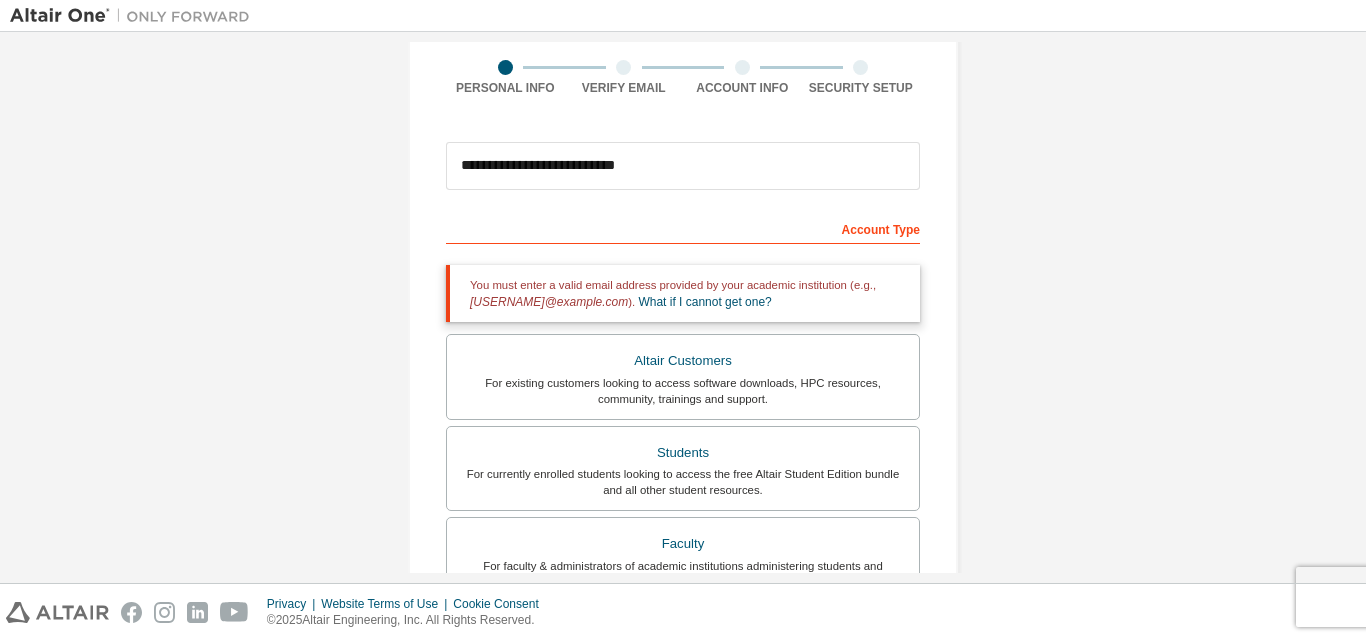 scroll, scrollTop: 49, scrollLeft: 0, axis: vertical 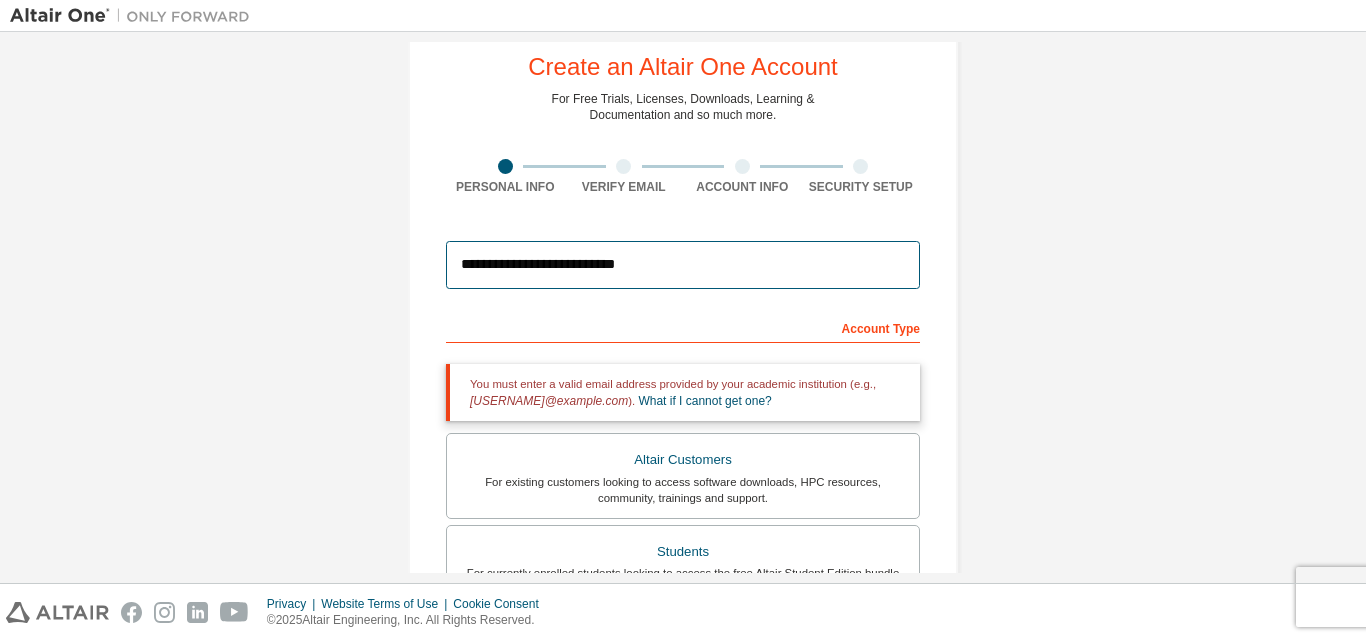 click on "**********" at bounding box center (683, 265) 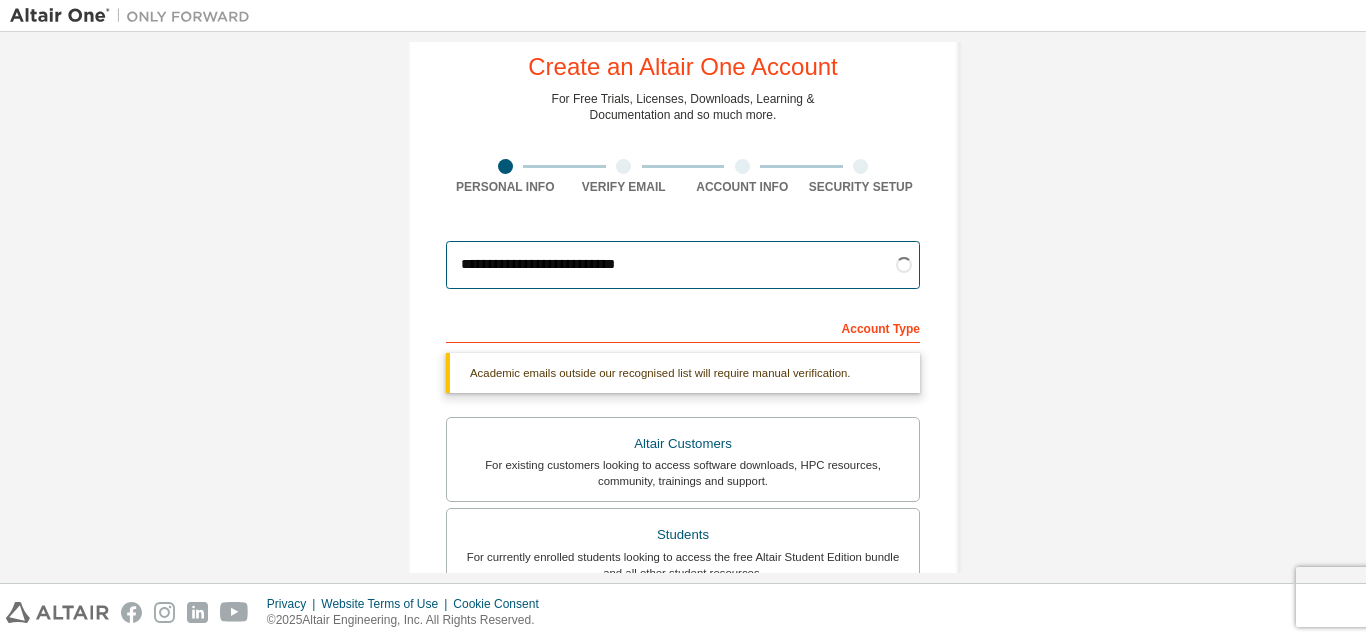 click on "**********" at bounding box center [683, 265] 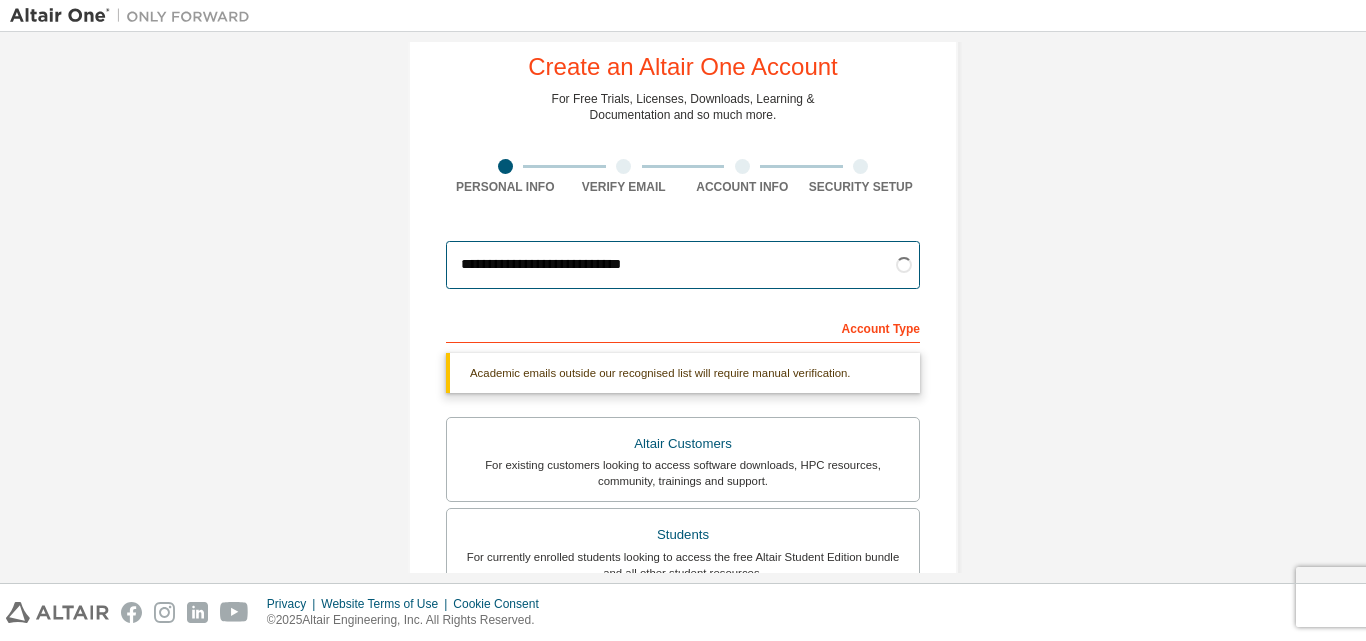 type on "**********" 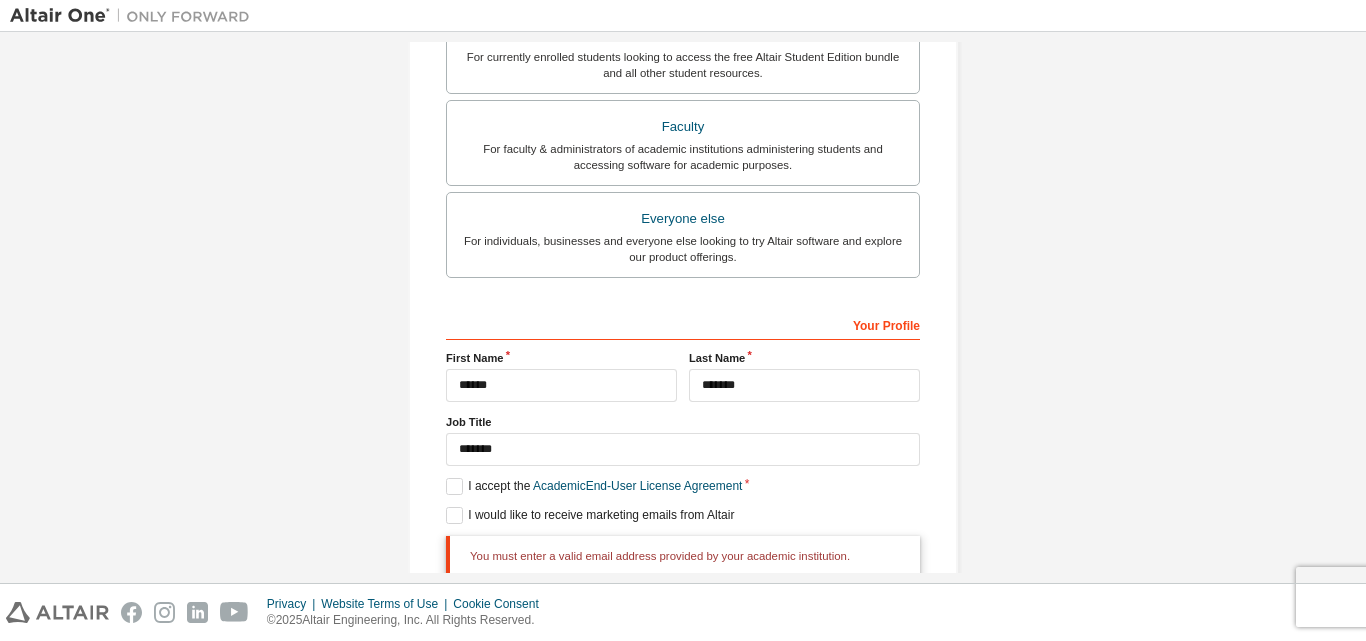 scroll, scrollTop: 632, scrollLeft: 0, axis: vertical 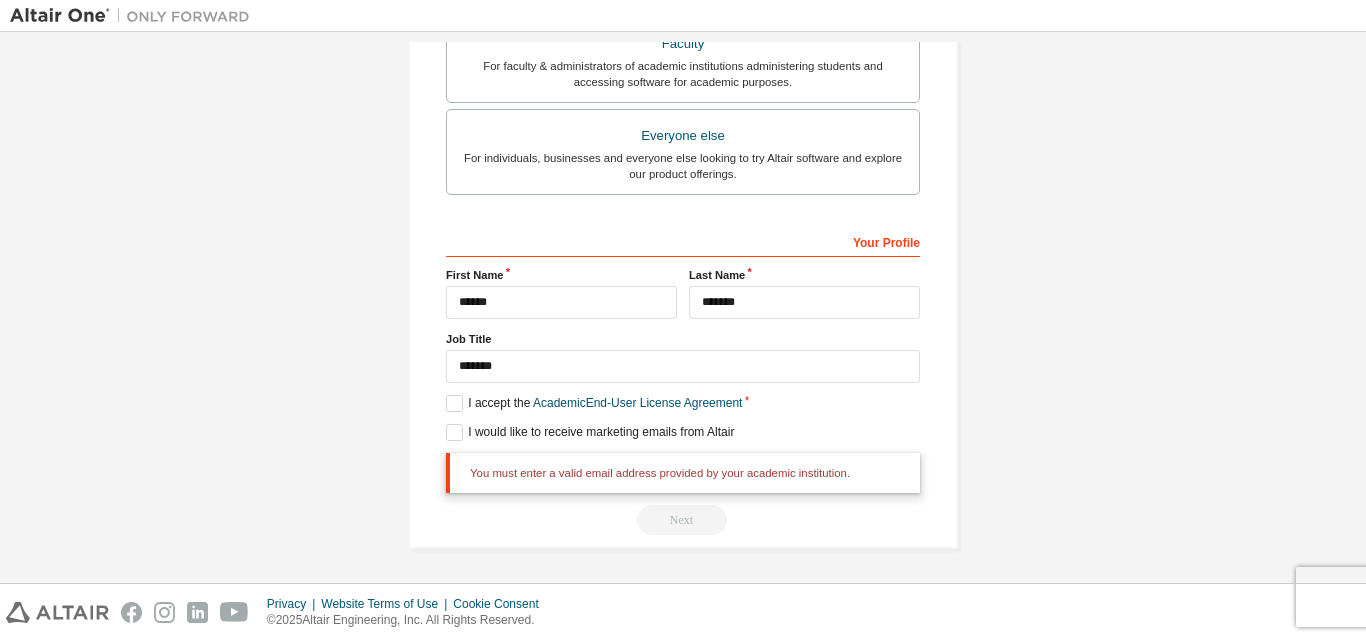 click on "You must enter a valid email address provided by your academic institution. Next" at bounding box center (683, 494) 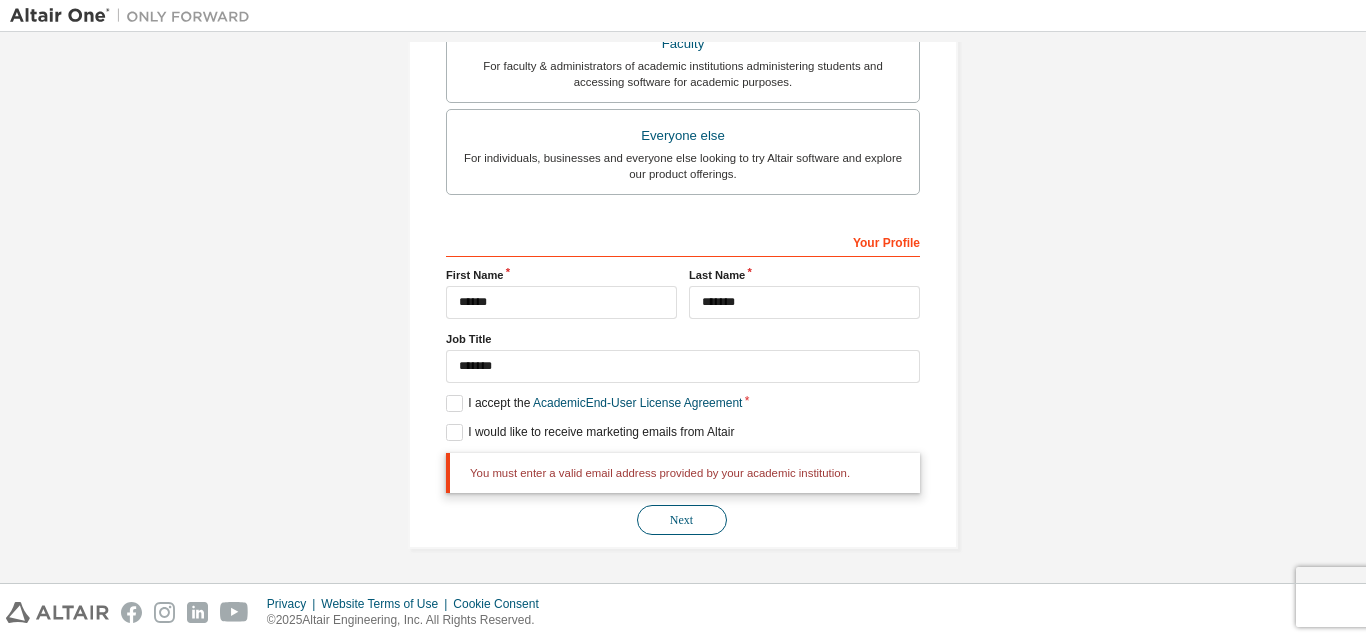 click on "Next" at bounding box center [682, 520] 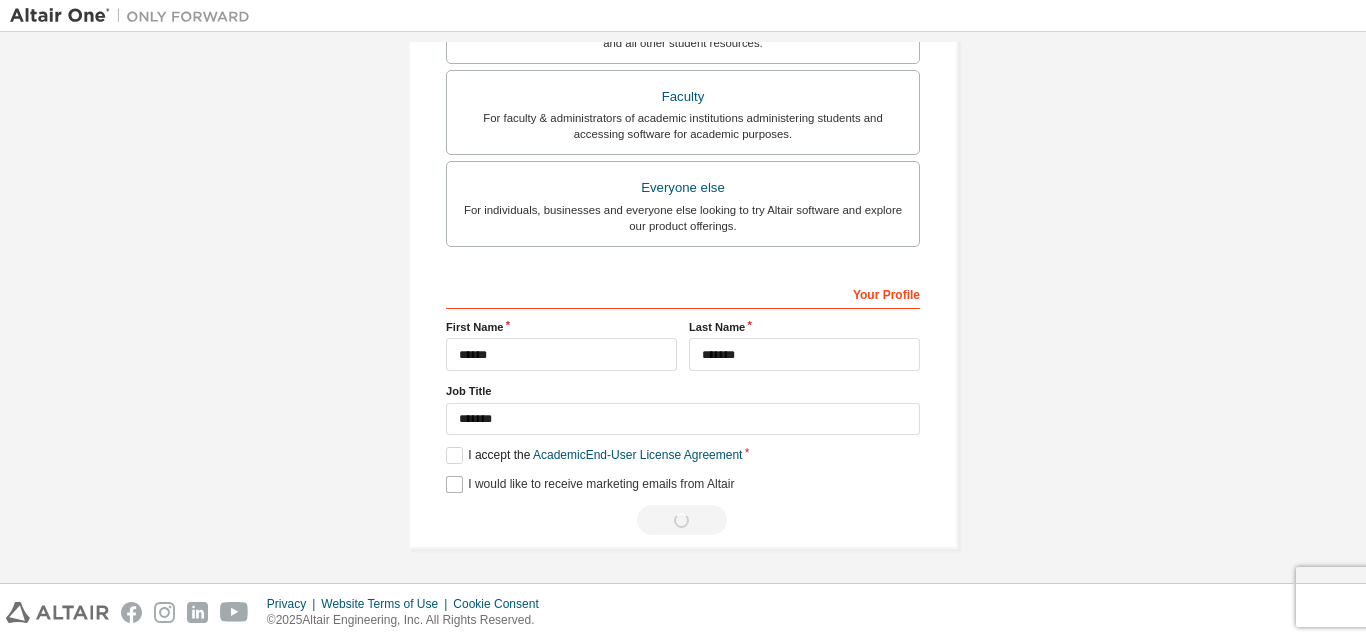 scroll, scrollTop: 0, scrollLeft: 0, axis: both 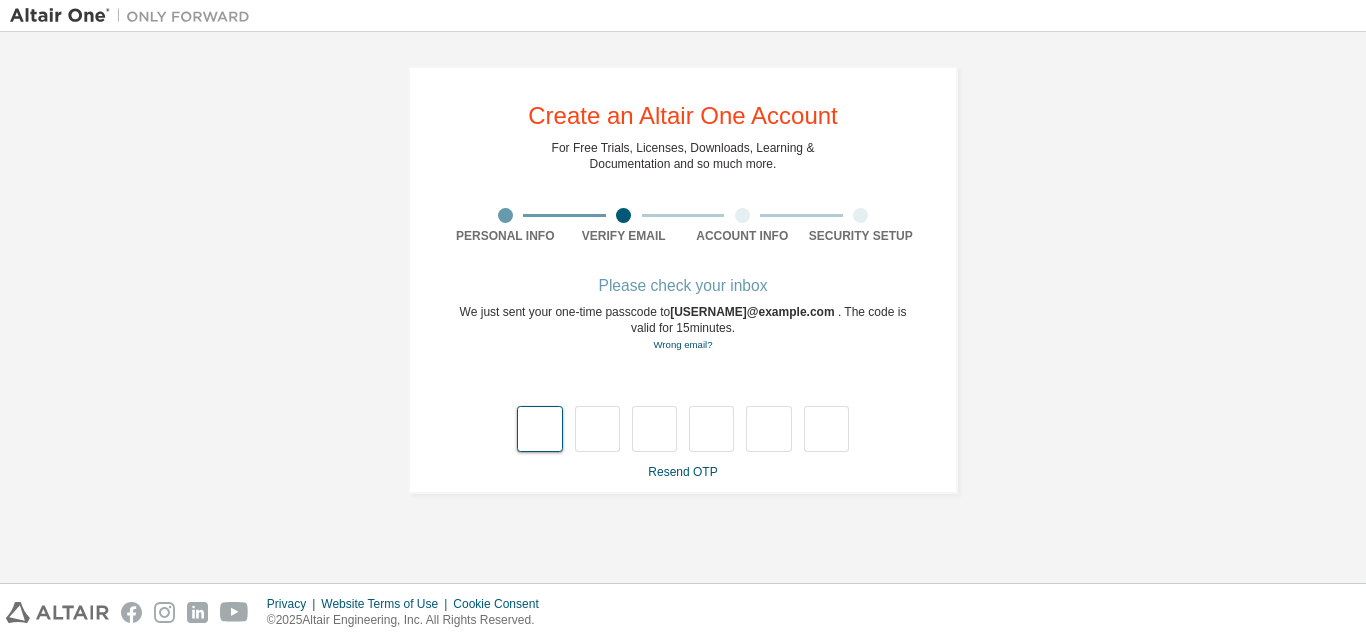 type on "*" 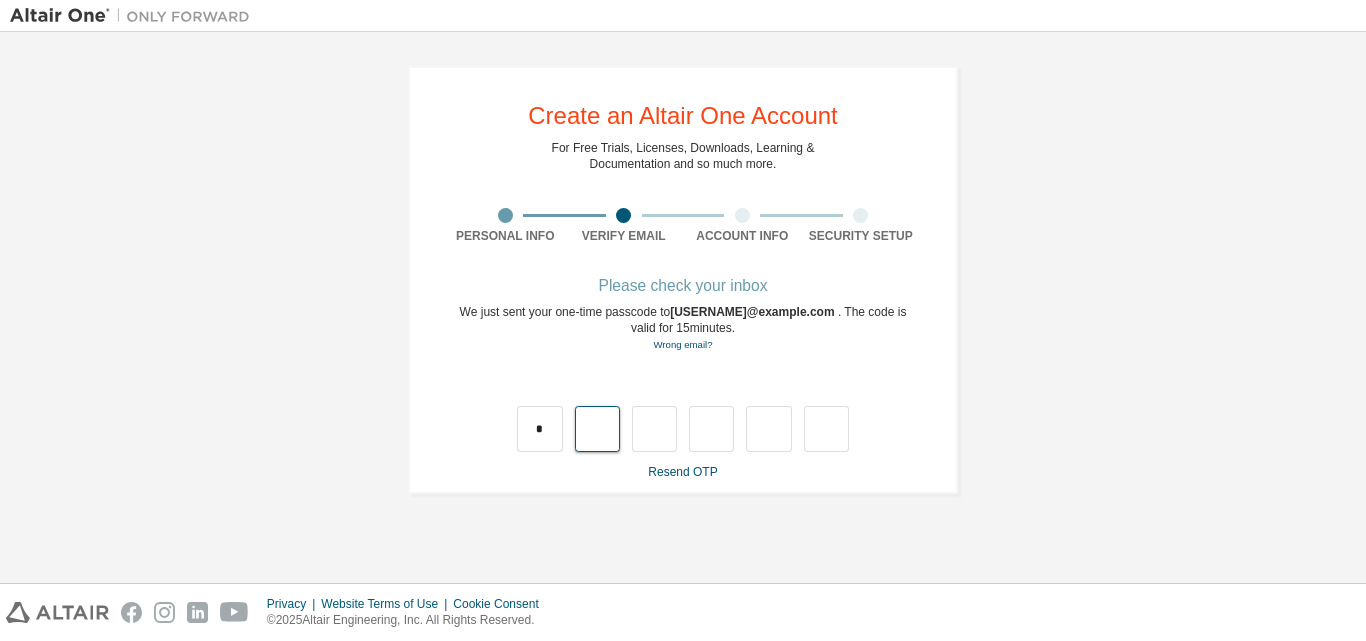 type on "*" 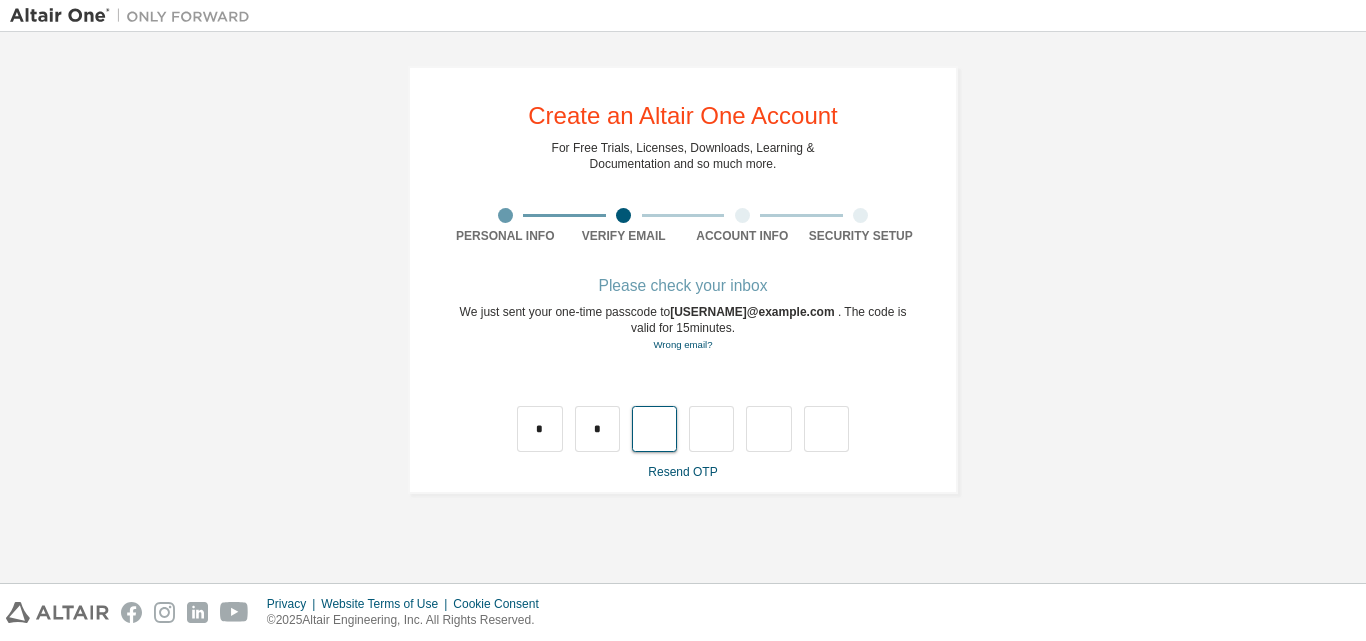 type on "*" 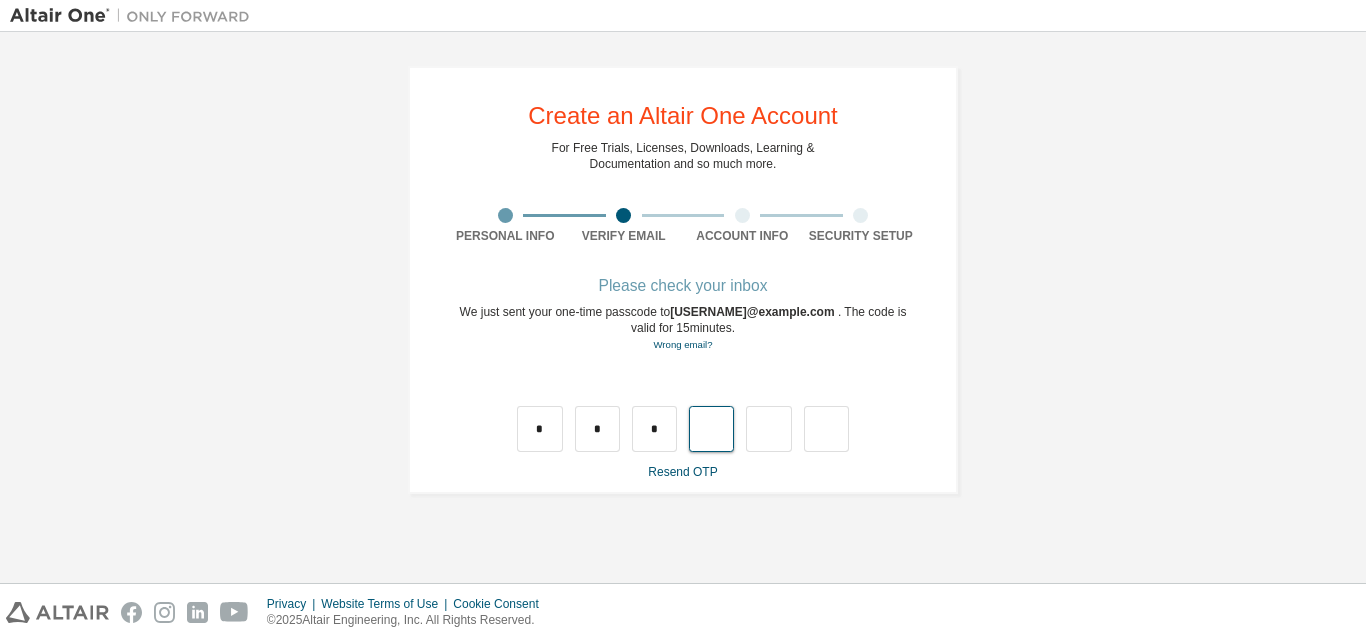 type on "*" 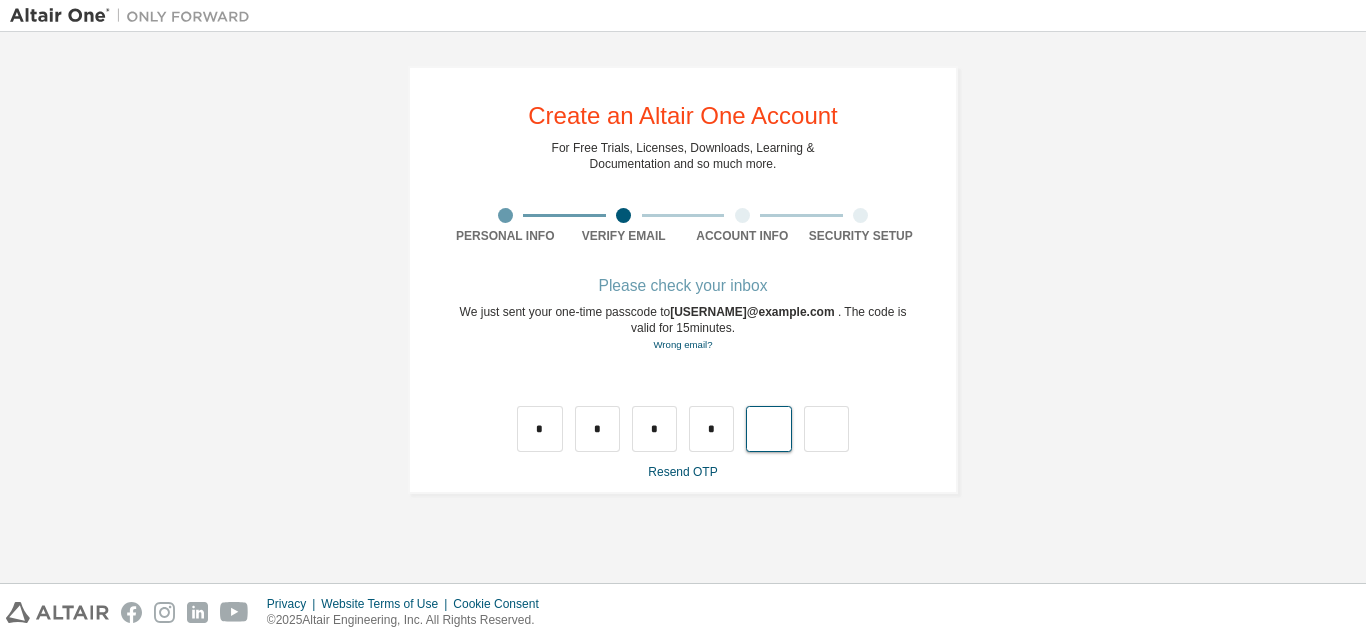 type on "*" 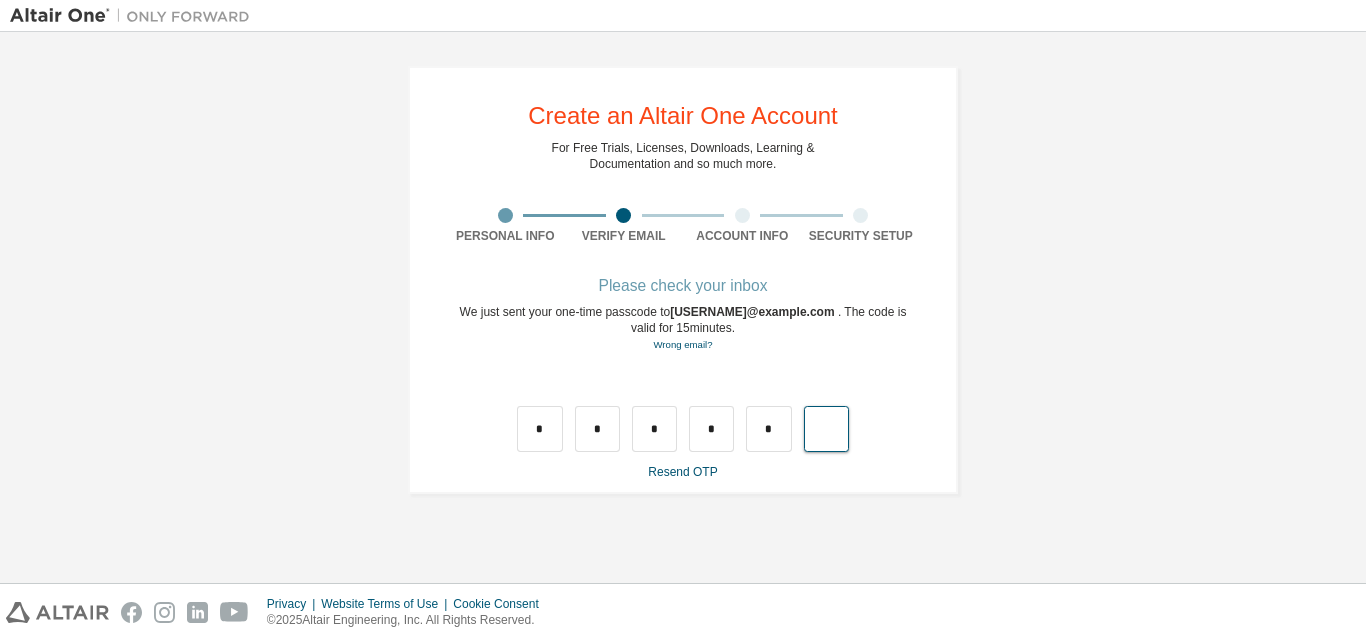 type on "*" 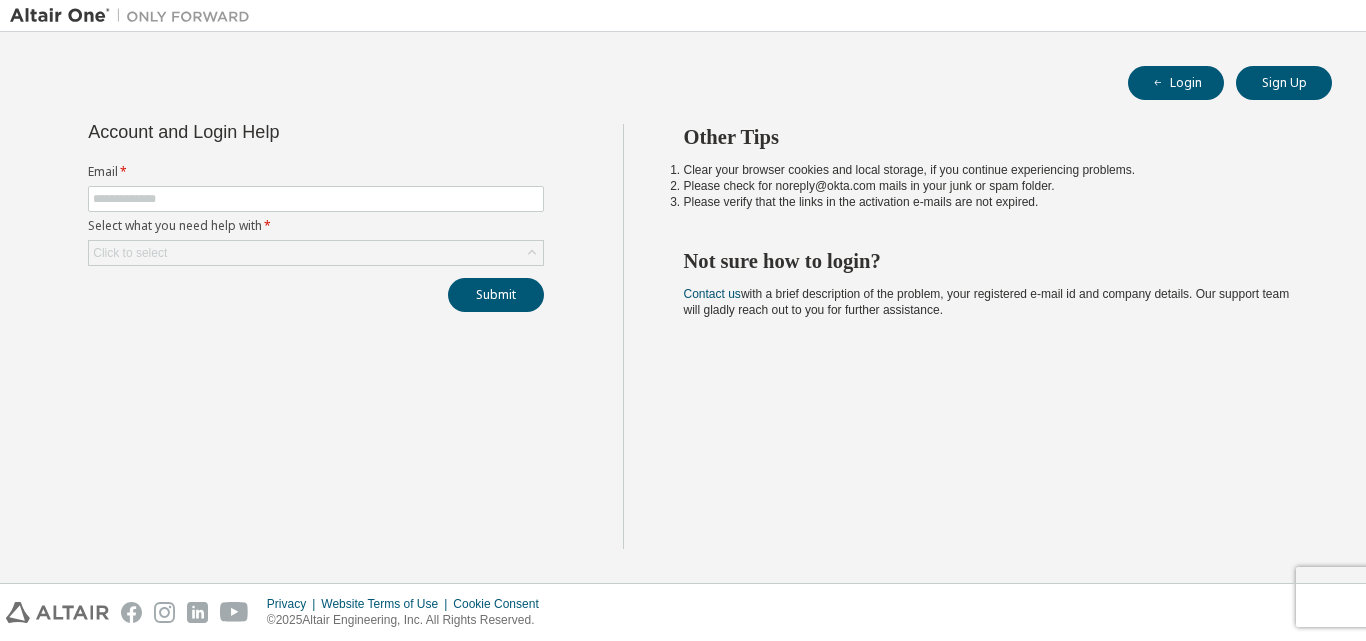 scroll, scrollTop: 0, scrollLeft: 0, axis: both 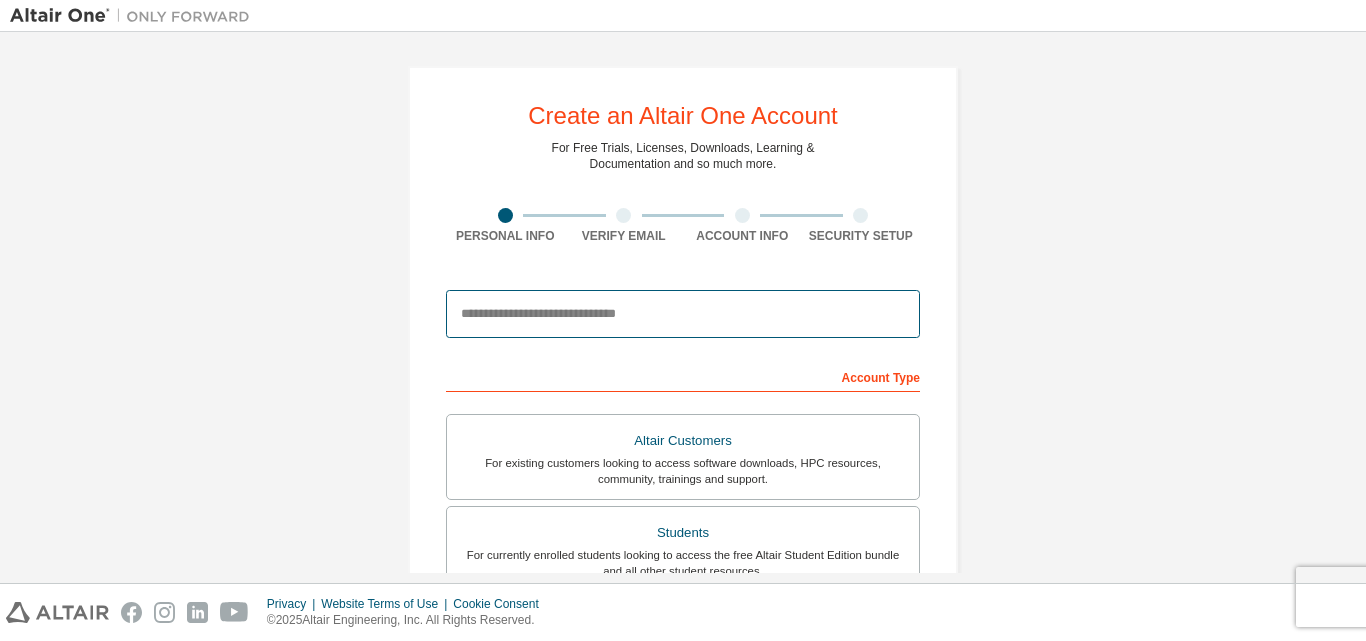click at bounding box center [683, 314] 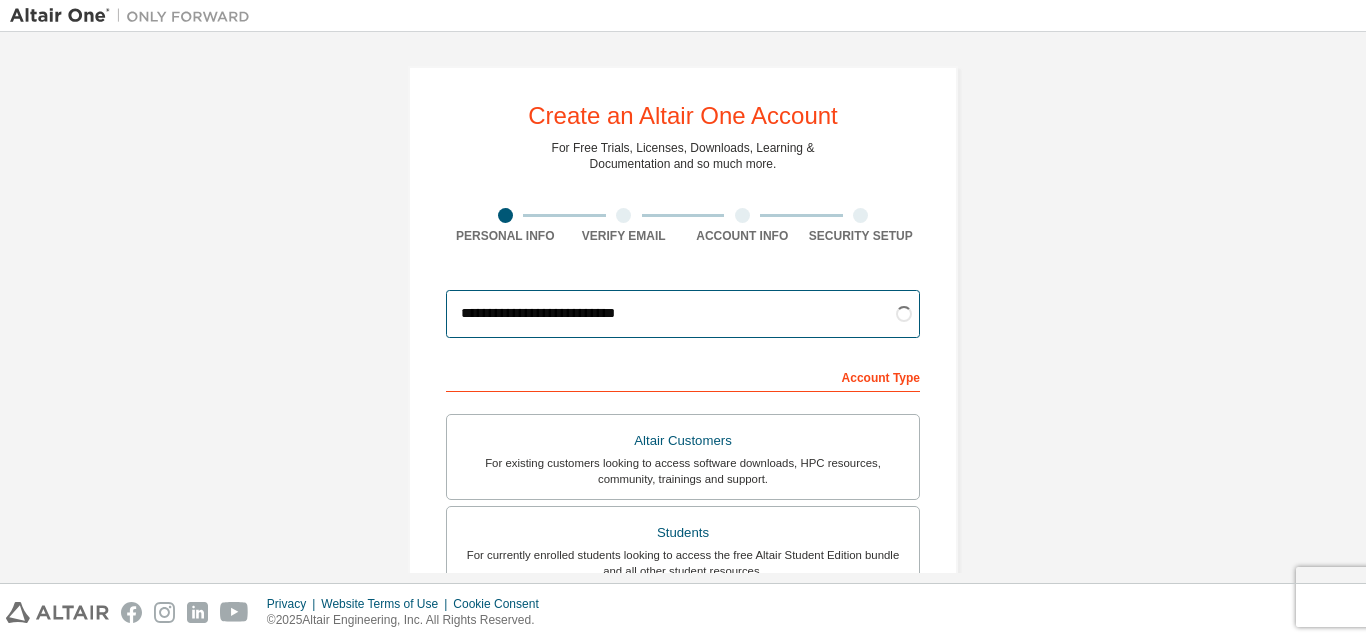 click on "**********" at bounding box center [683, 314] 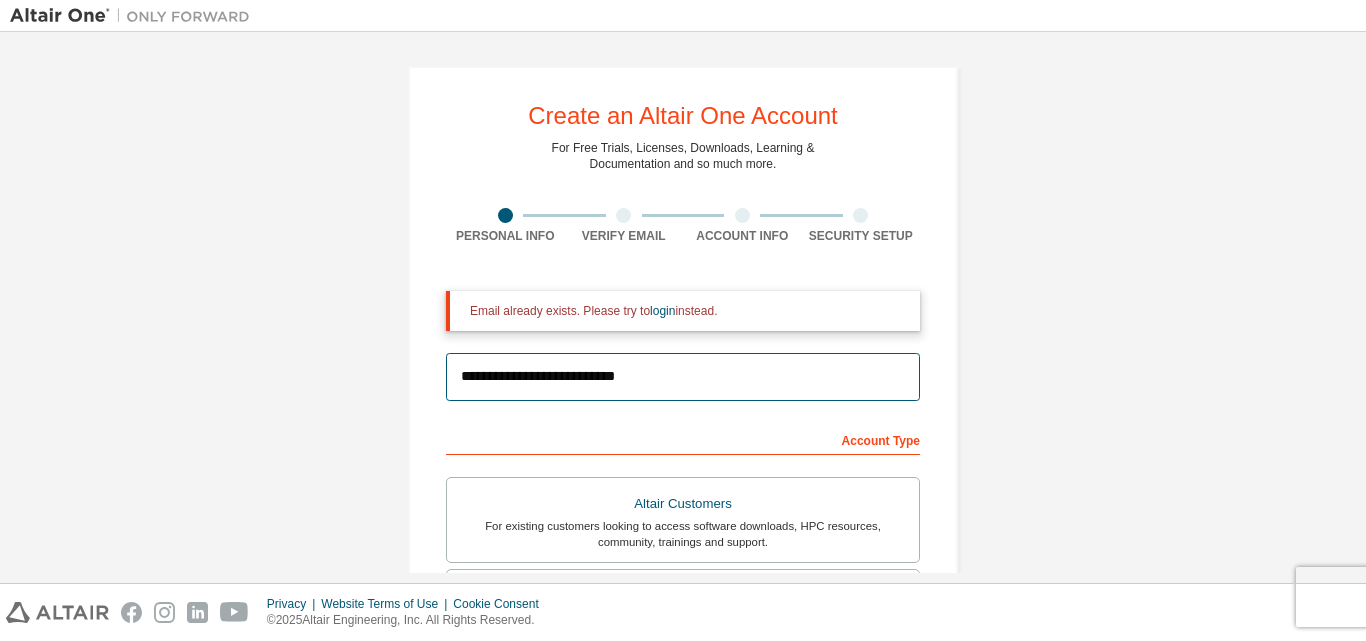 click on "**********" at bounding box center [683, 377] 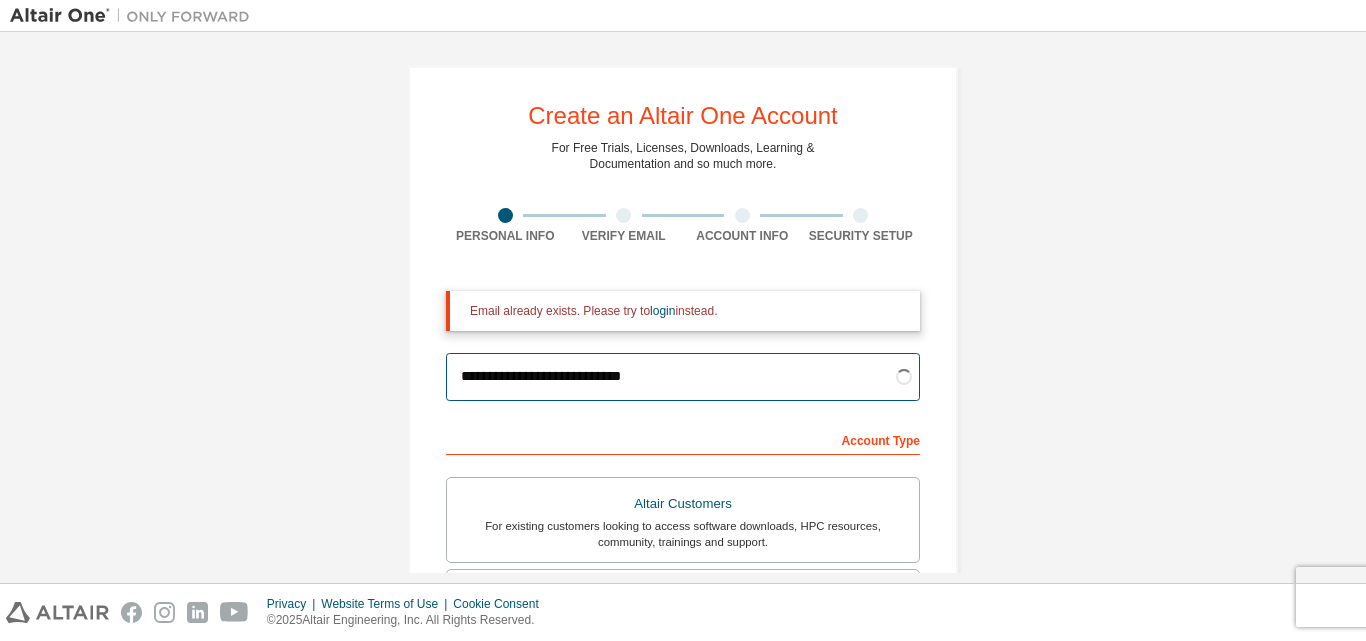 type on "**********" 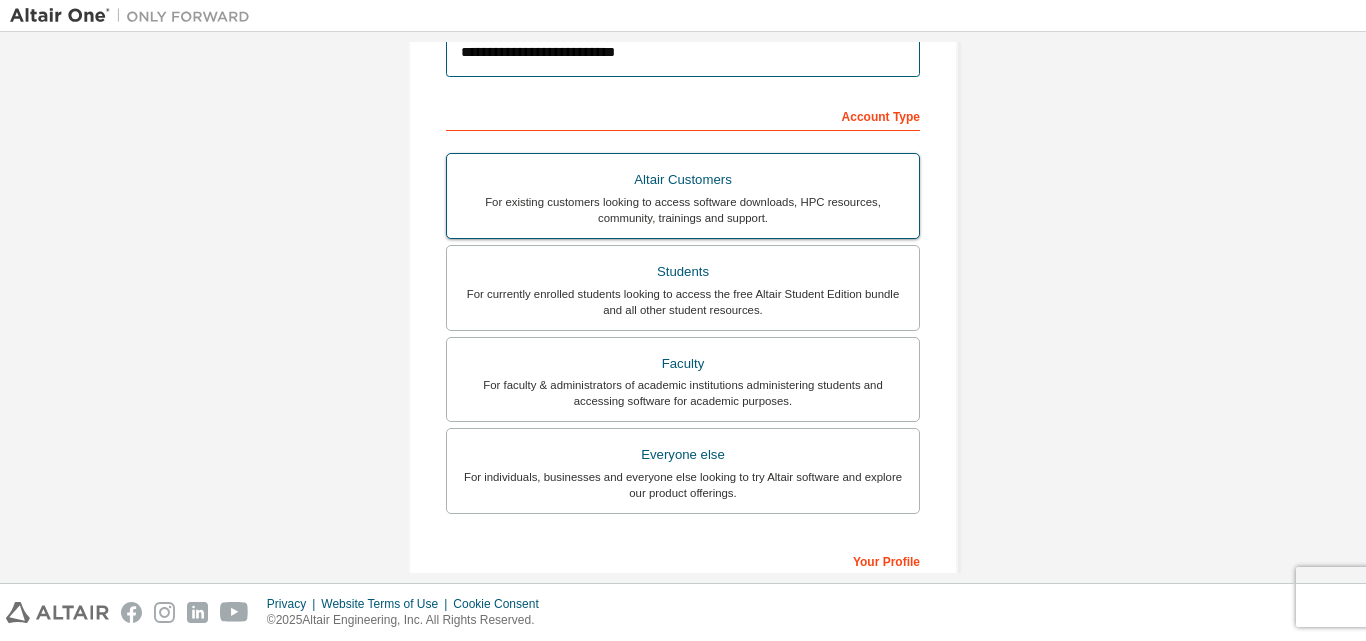 scroll, scrollTop: 300, scrollLeft: 0, axis: vertical 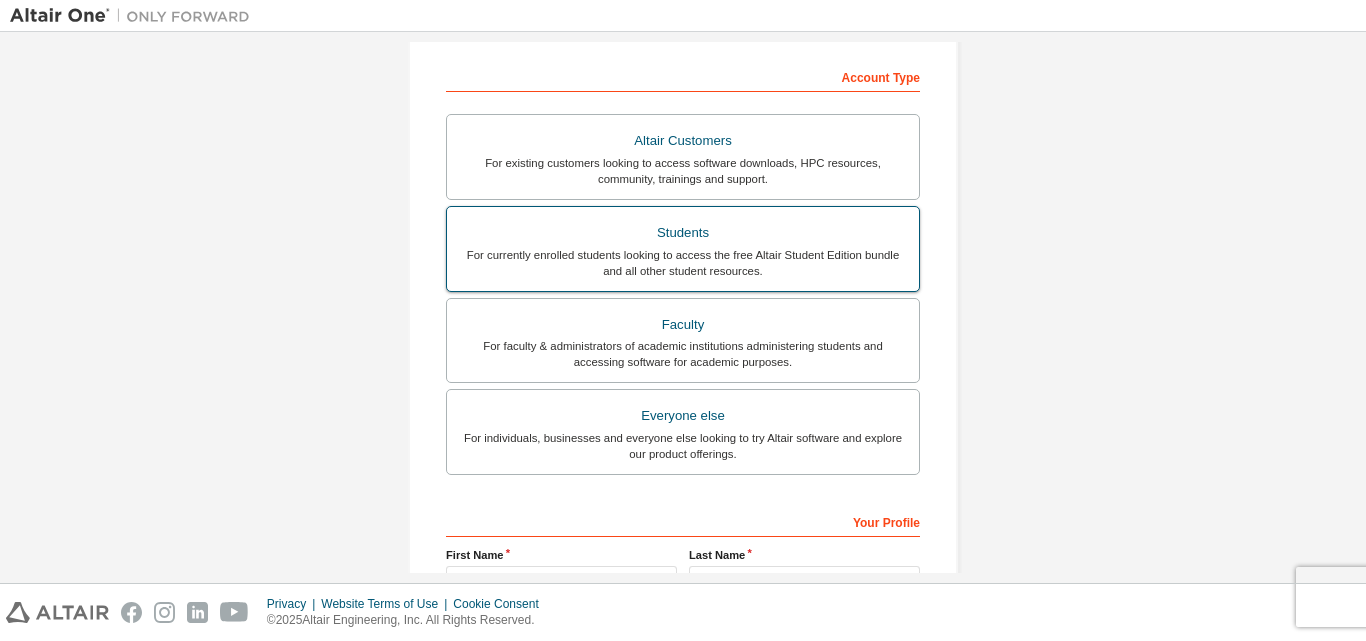 click on "For currently enrolled students looking to access the free Altair Student Edition bundle and all other student resources." at bounding box center (683, 263) 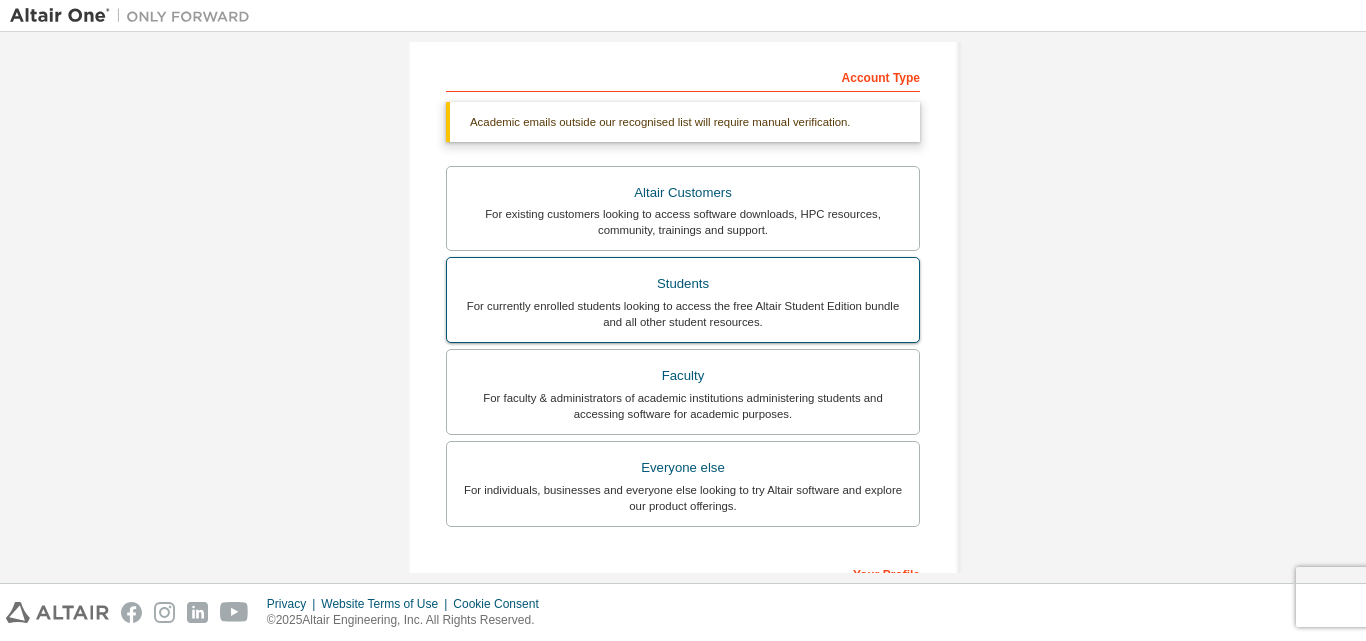 scroll, scrollTop: 0, scrollLeft: 0, axis: both 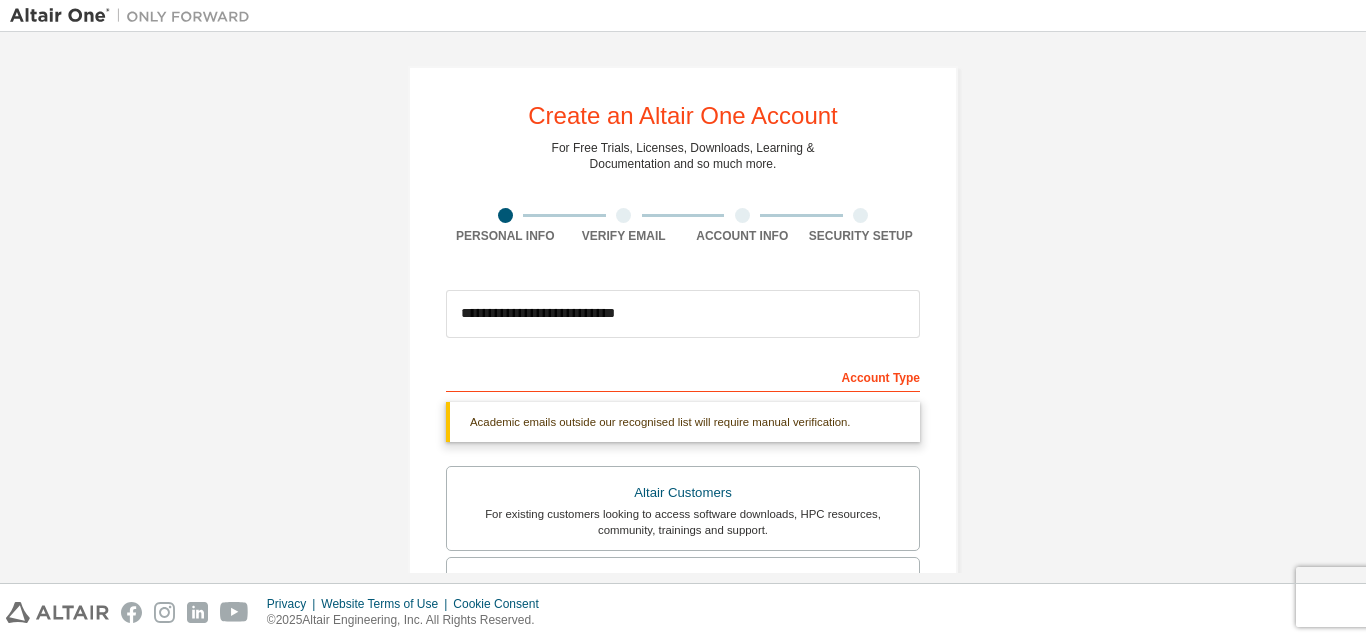 click on "Account Type" at bounding box center (683, 376) 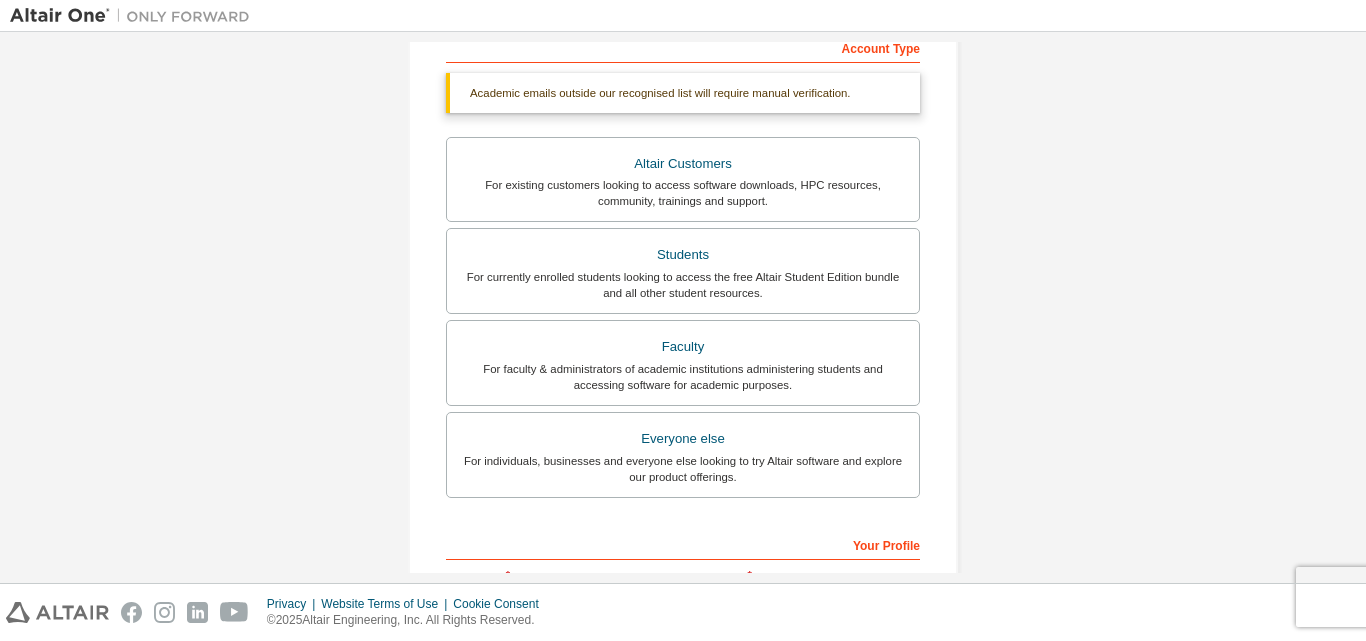 scroll, scrollTop: 500, scrollLeft: 0, axis: vertical 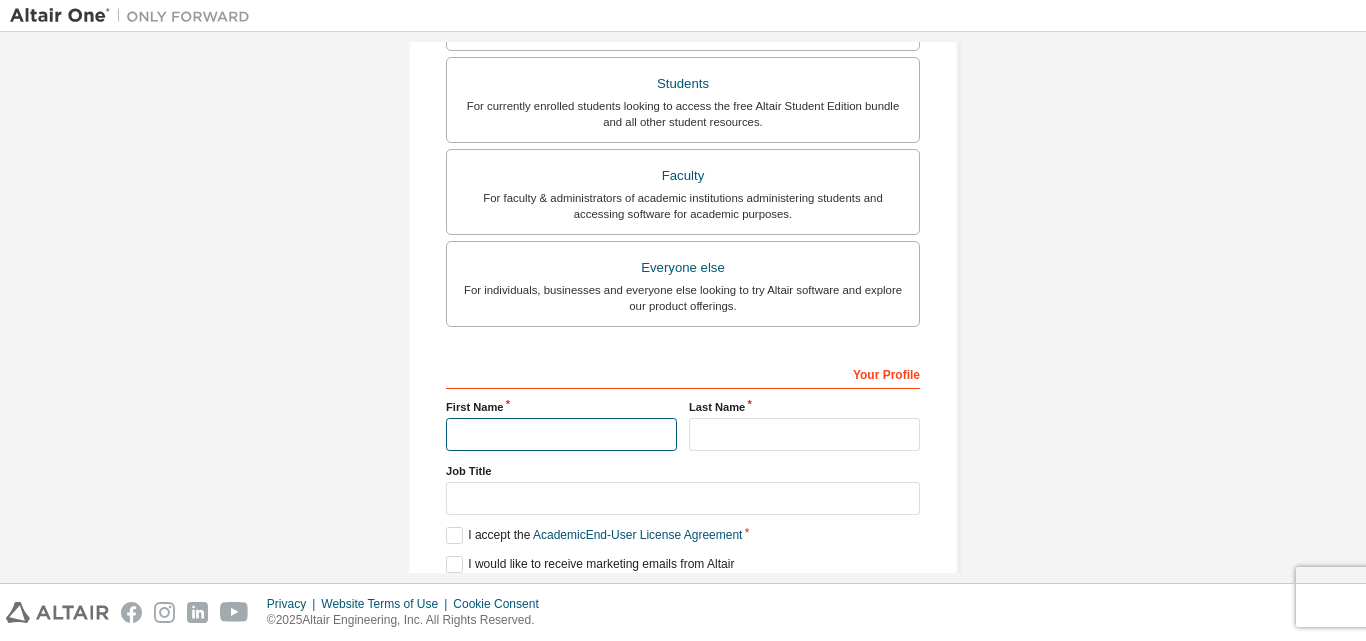 click at bounding box center (561, 434) 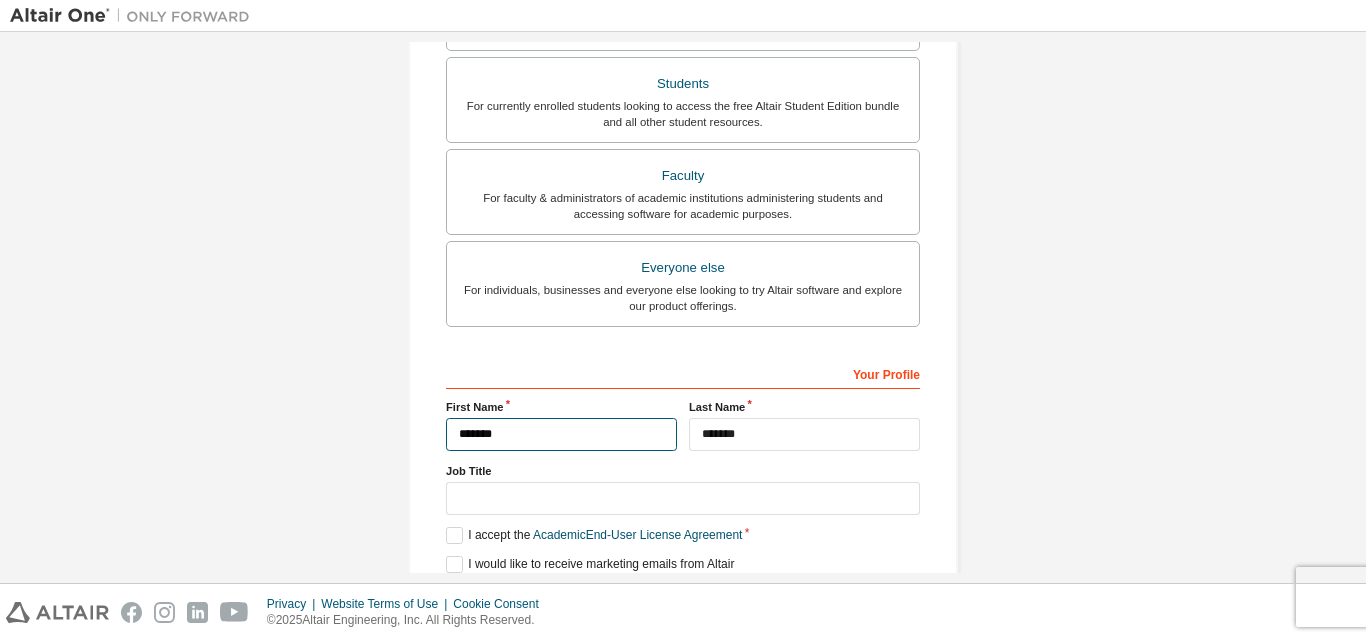 type on "******" 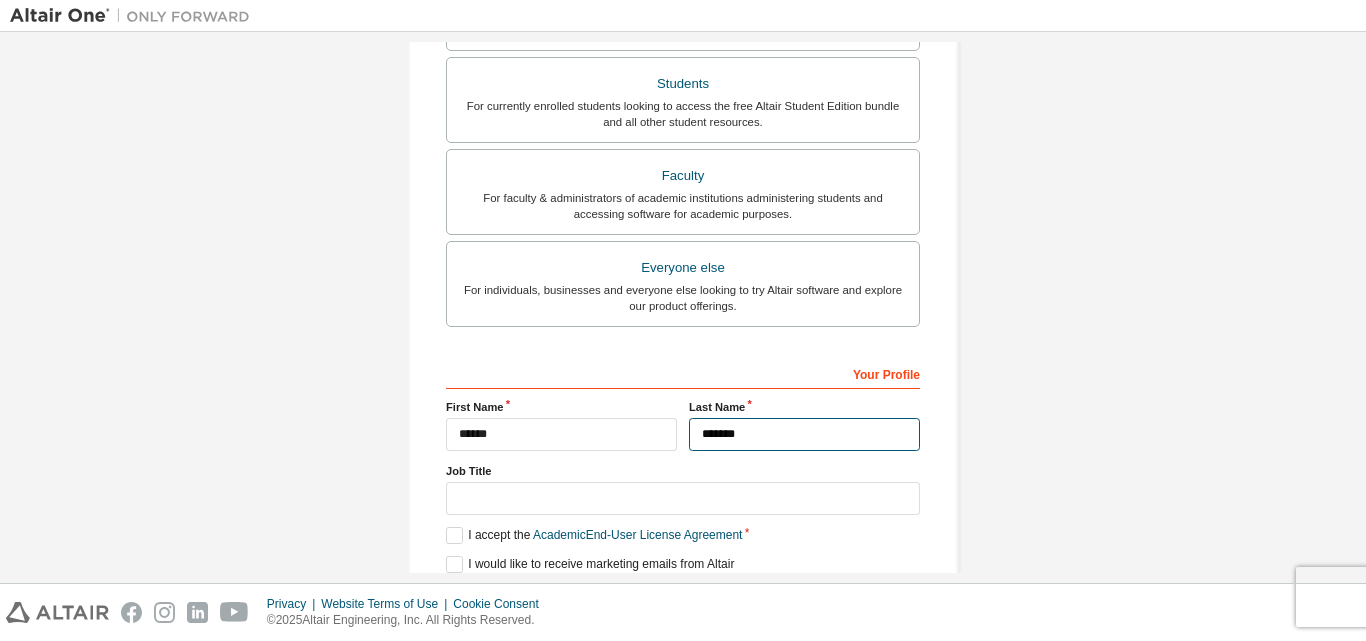 click on "*******" at bounding box center [804, 434] 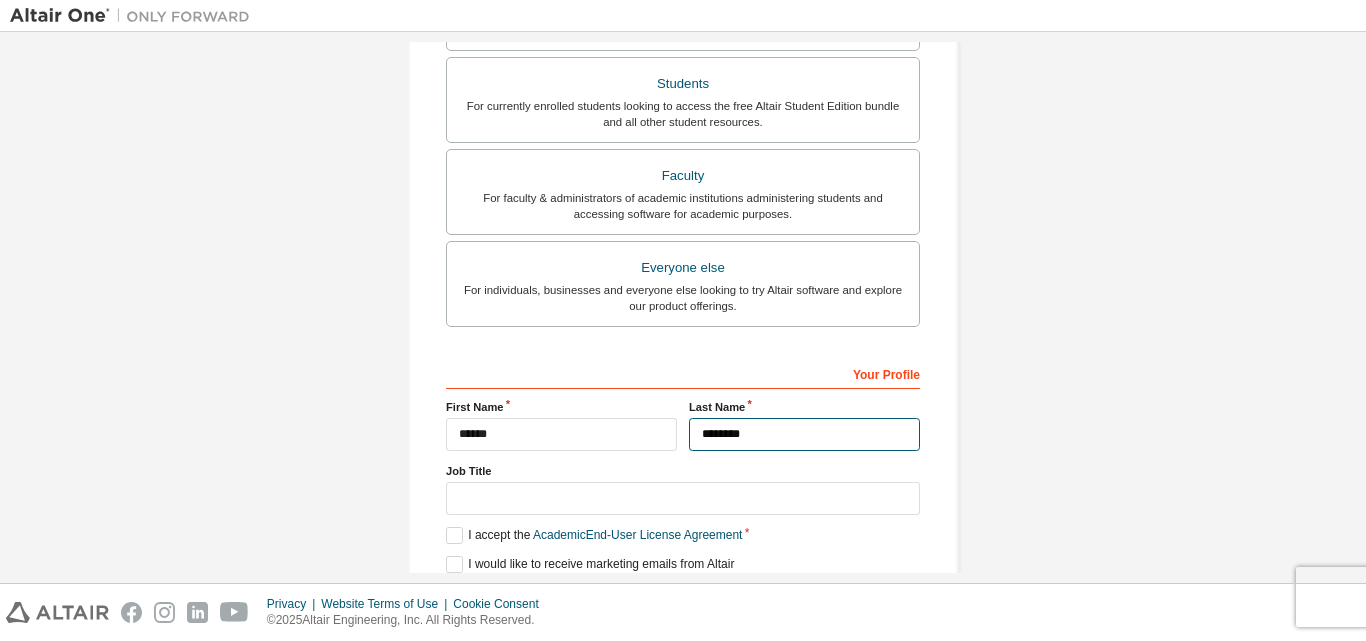 type on "*******" 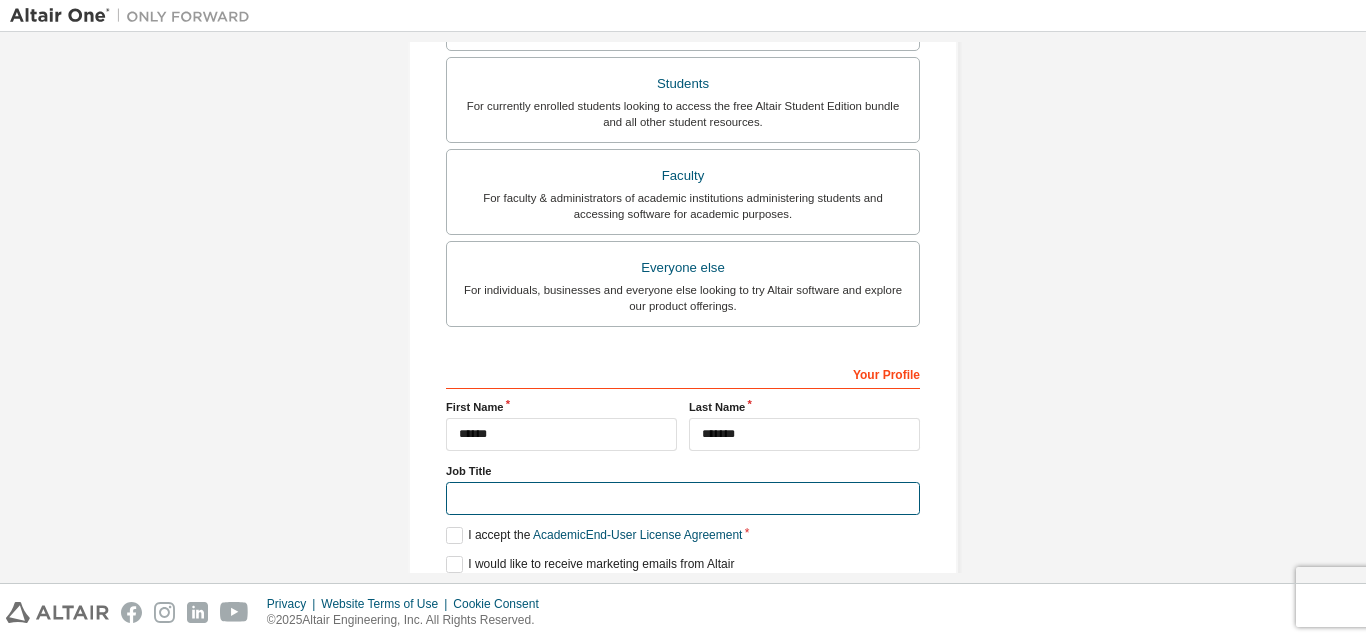 click at bounding box center [683, 498] 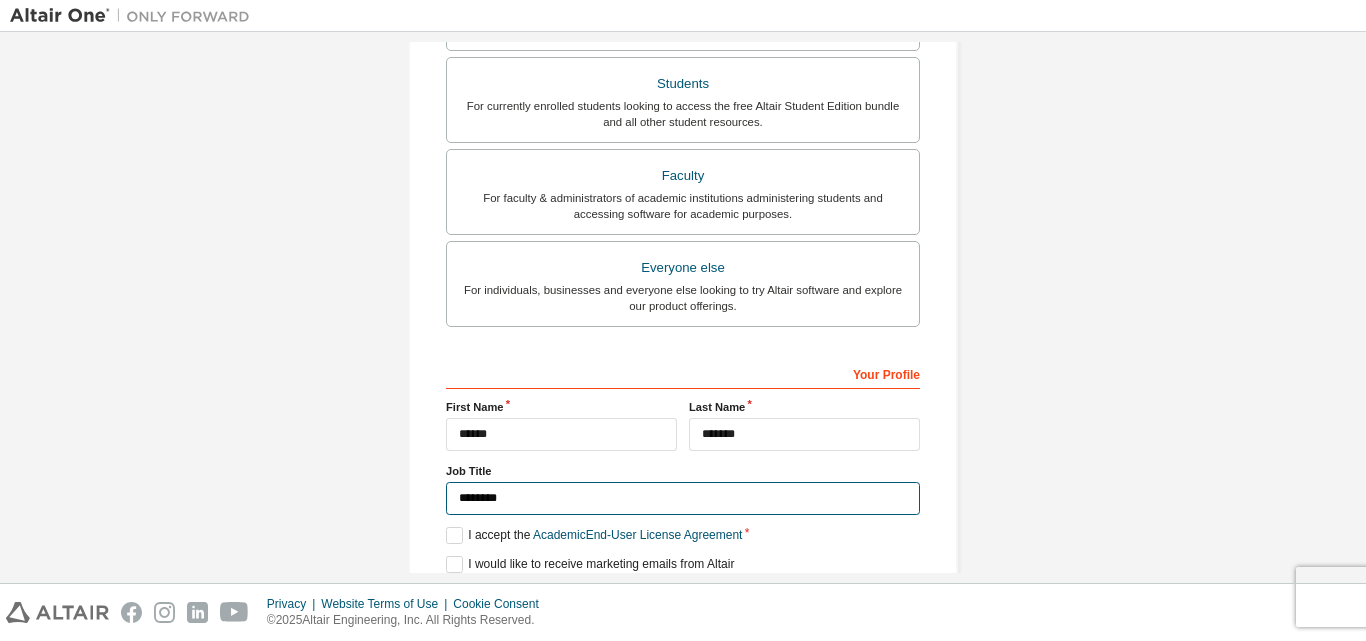 type on "*******" 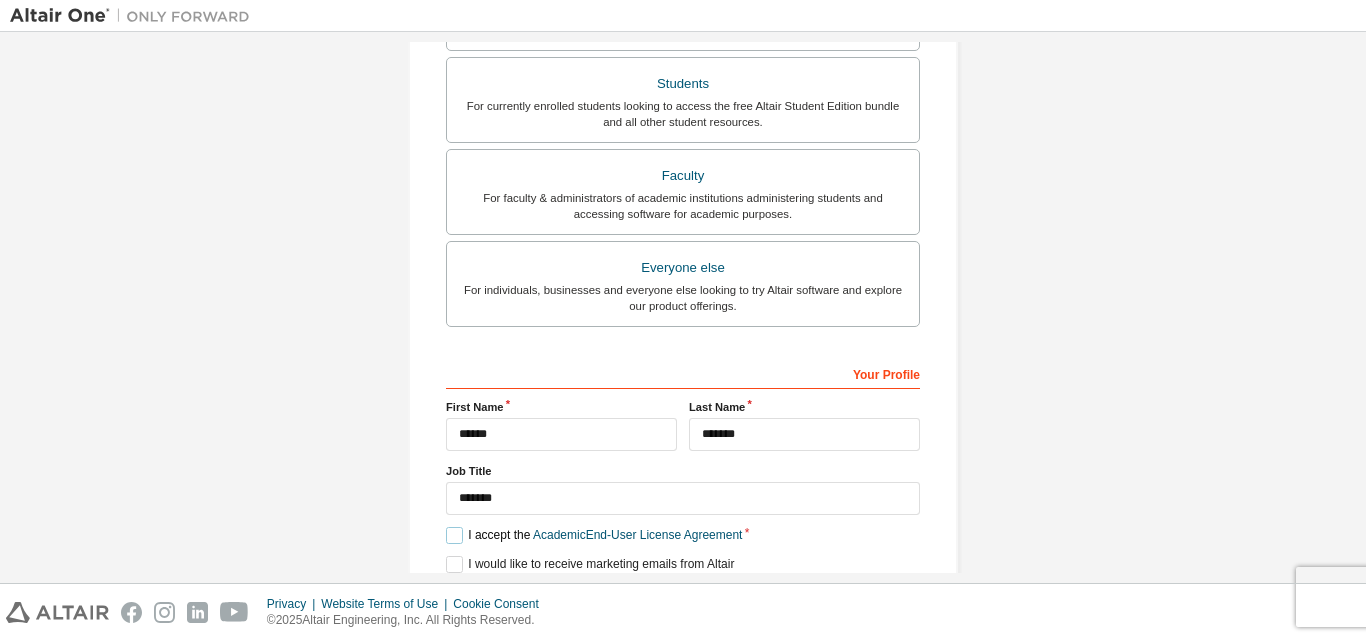 click on "I accept the   Academic   End-User License Agreement" at bounding box center (594, 535) 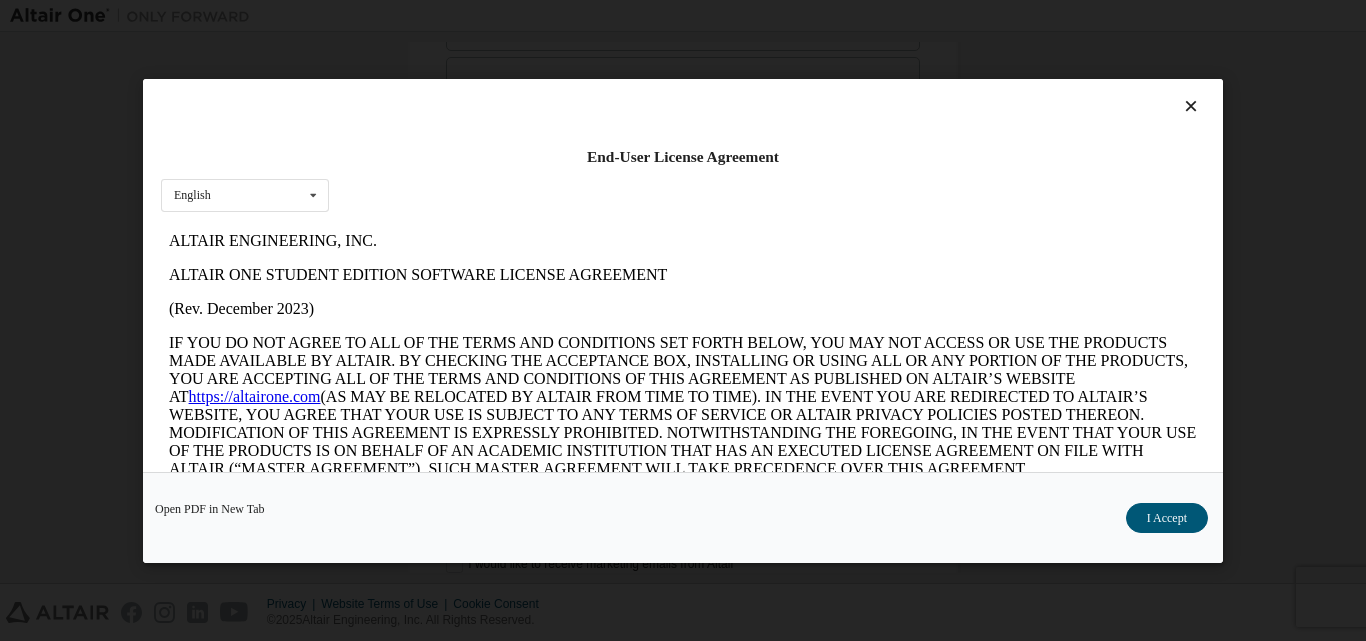 scroll, scrollTop: 0, scrollLeft: 0, axis: both 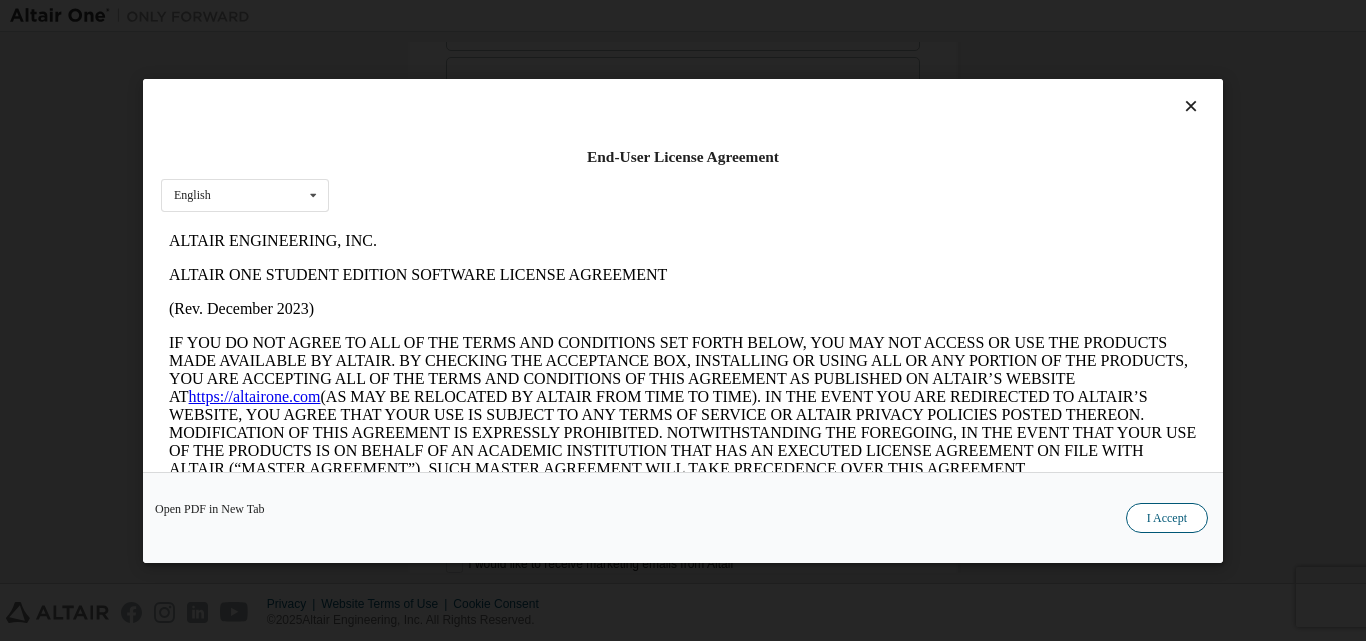 click on "I Accept" at bounding box center (1167, 517) 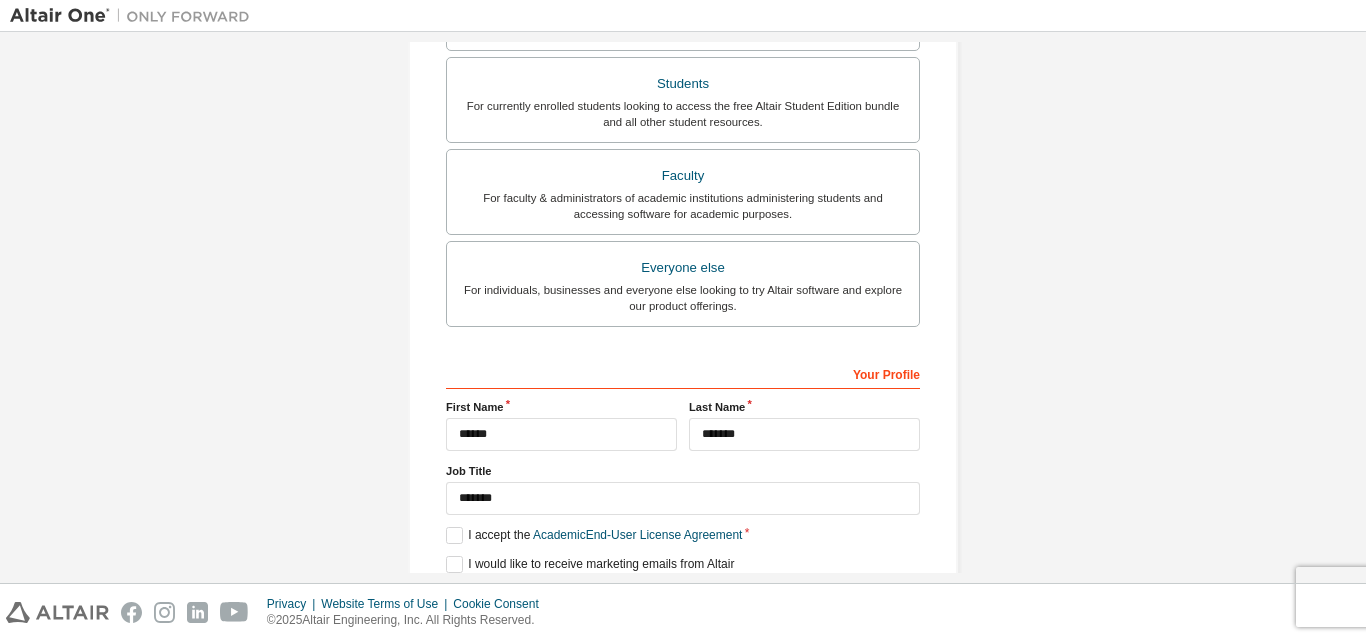 scroll, scrollTop: 580, scrollLeft: 0, axis: vertical 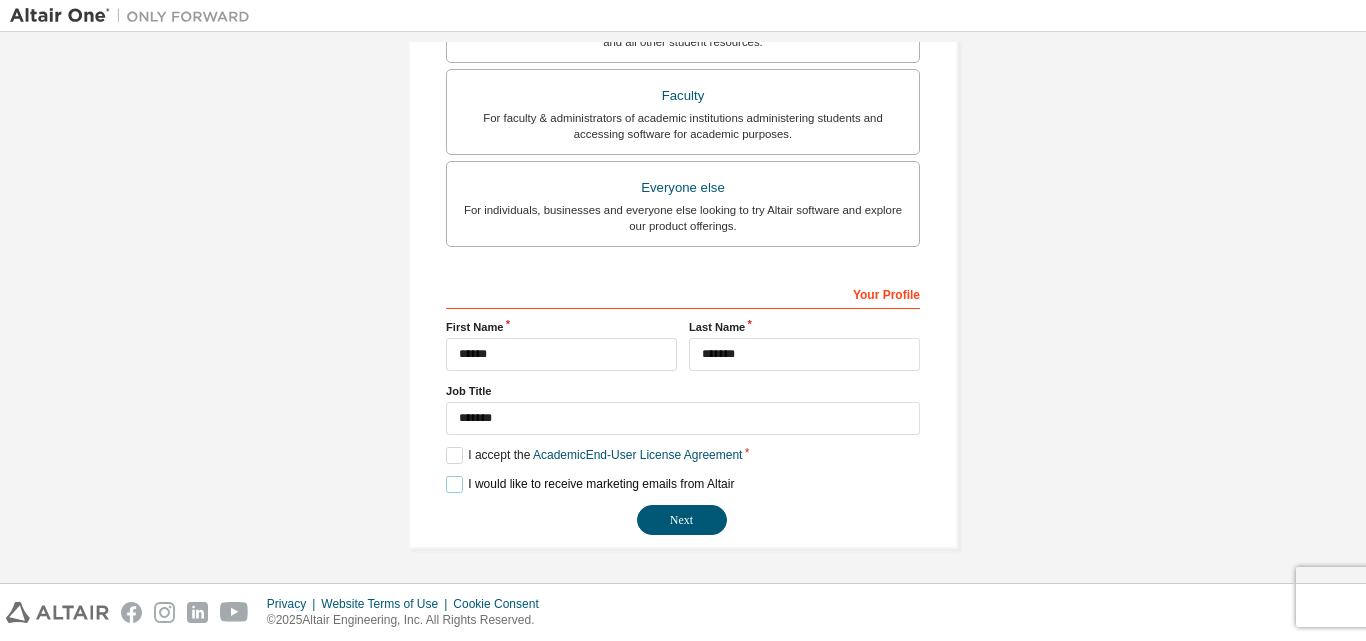 click on "I would like to receive marketing emails from Altair" at bounding box center [590, 484] 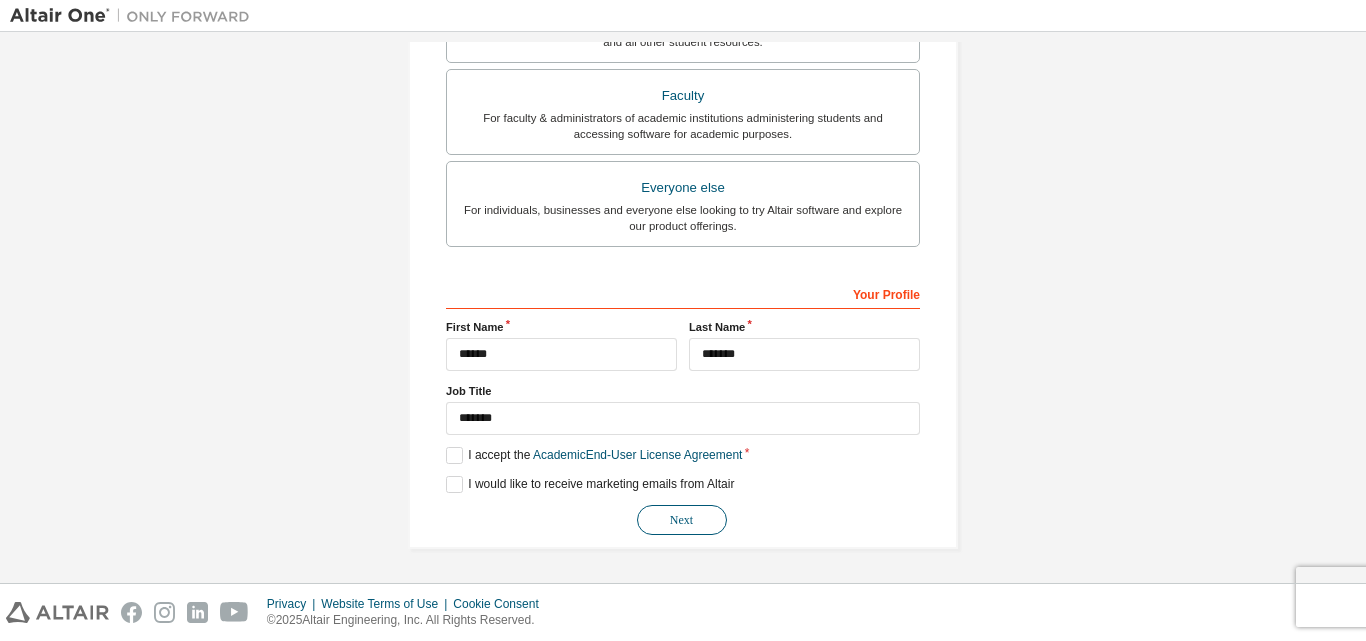 click on "Next" at bounding box center [682, 520] 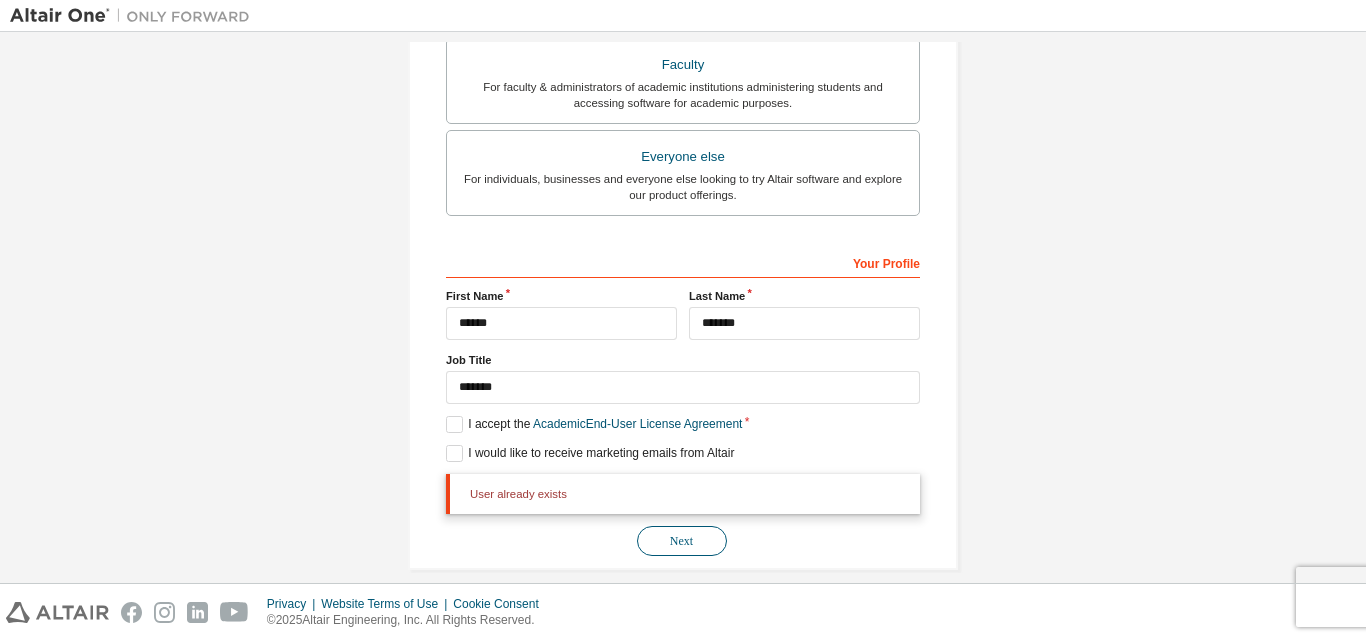 scroll, scrollTop: 632, scrollLeft: 0, axis: vertical 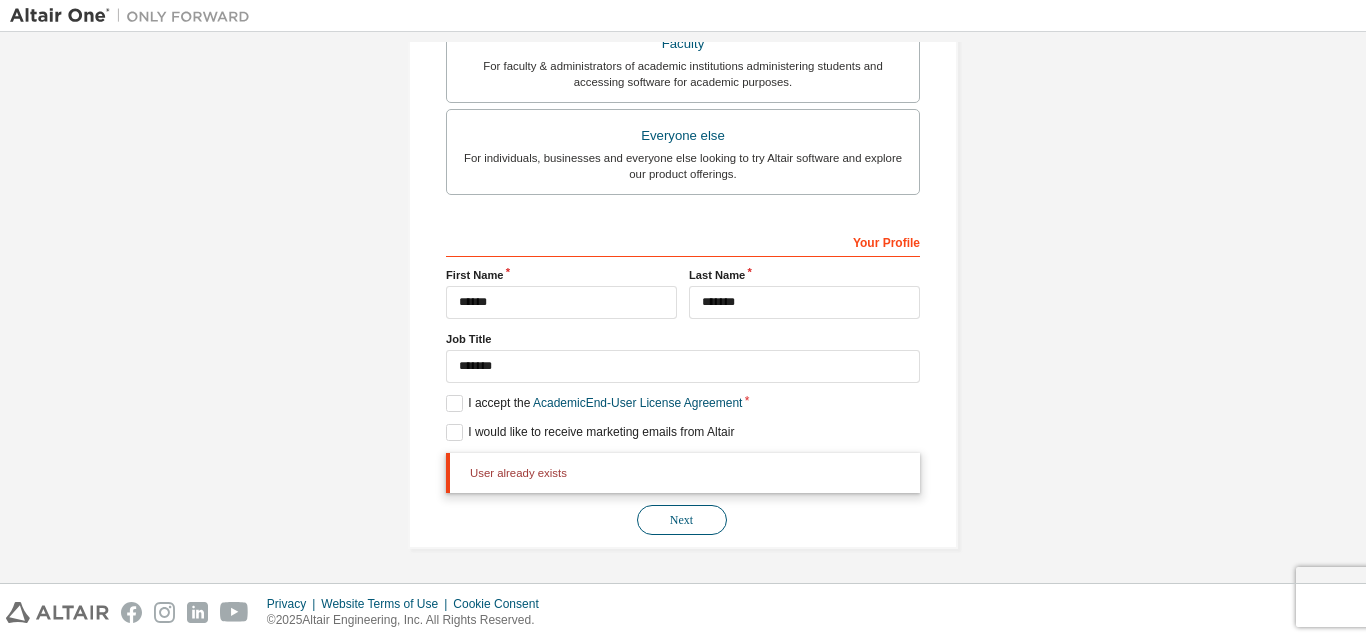 click on "Next" at bounding box center (682, 520) 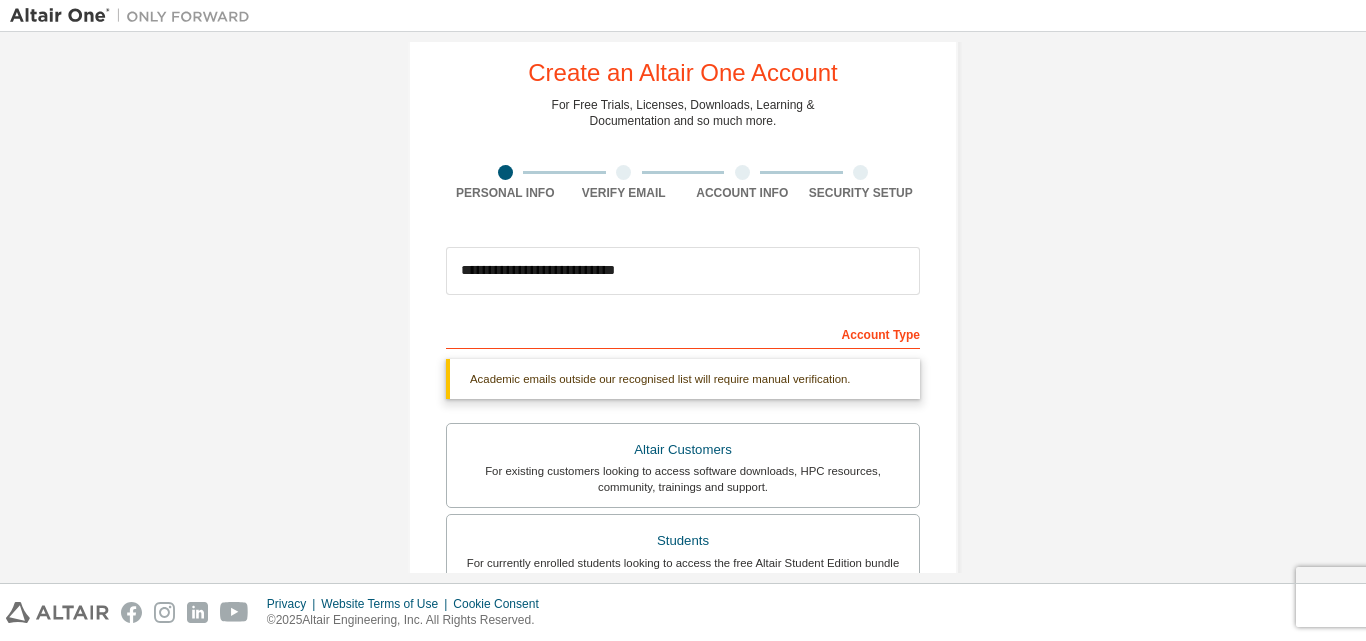 scroll, scrollTop: 0, scrollLeft: 0, axis: both 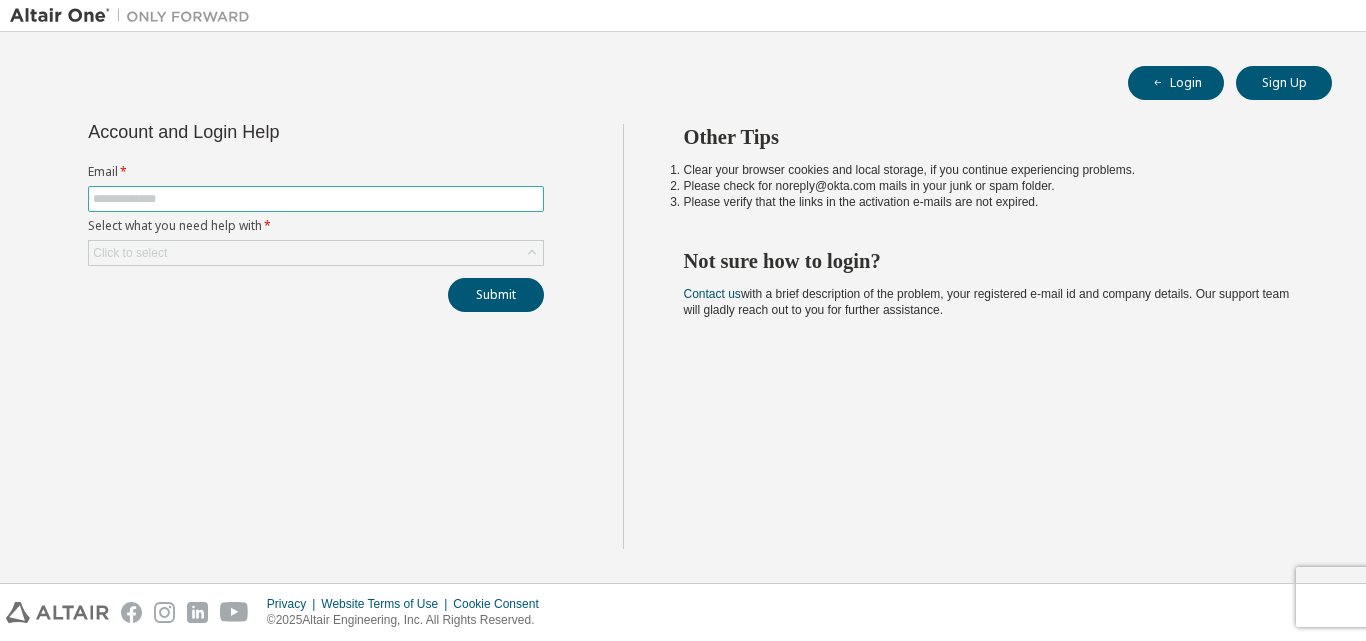 click at bounding box center (316, 199) 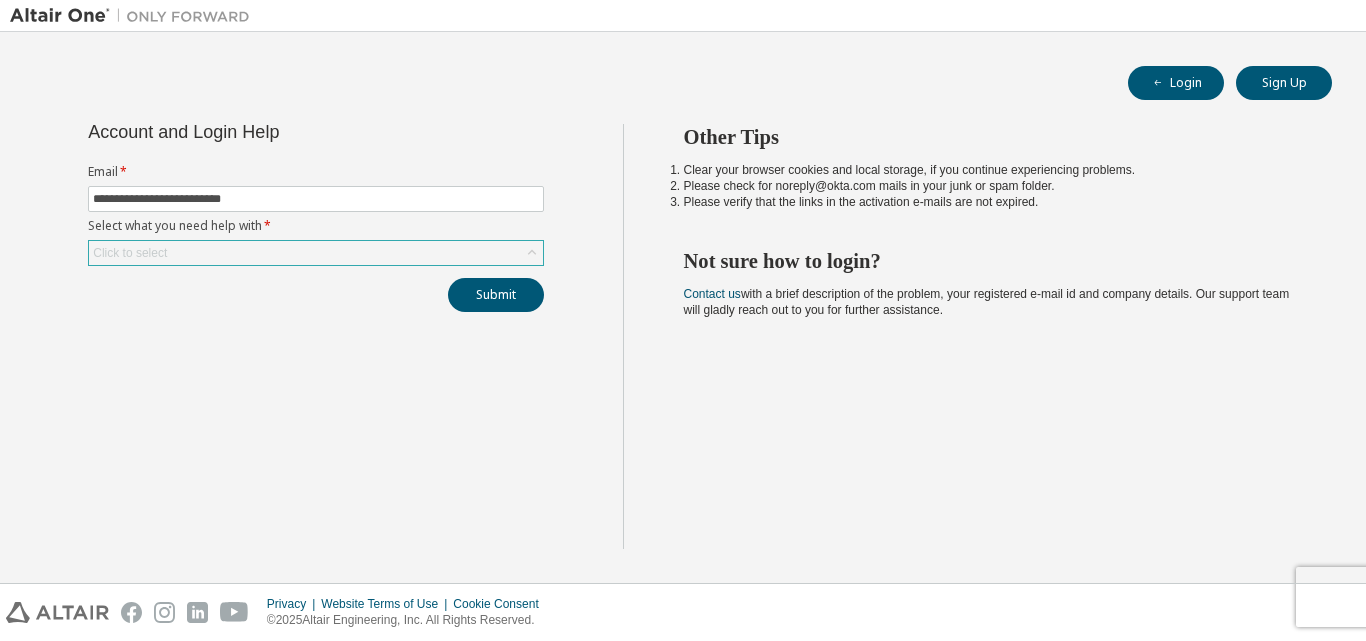 click on "Click to select" at bounding box center [316, 253] 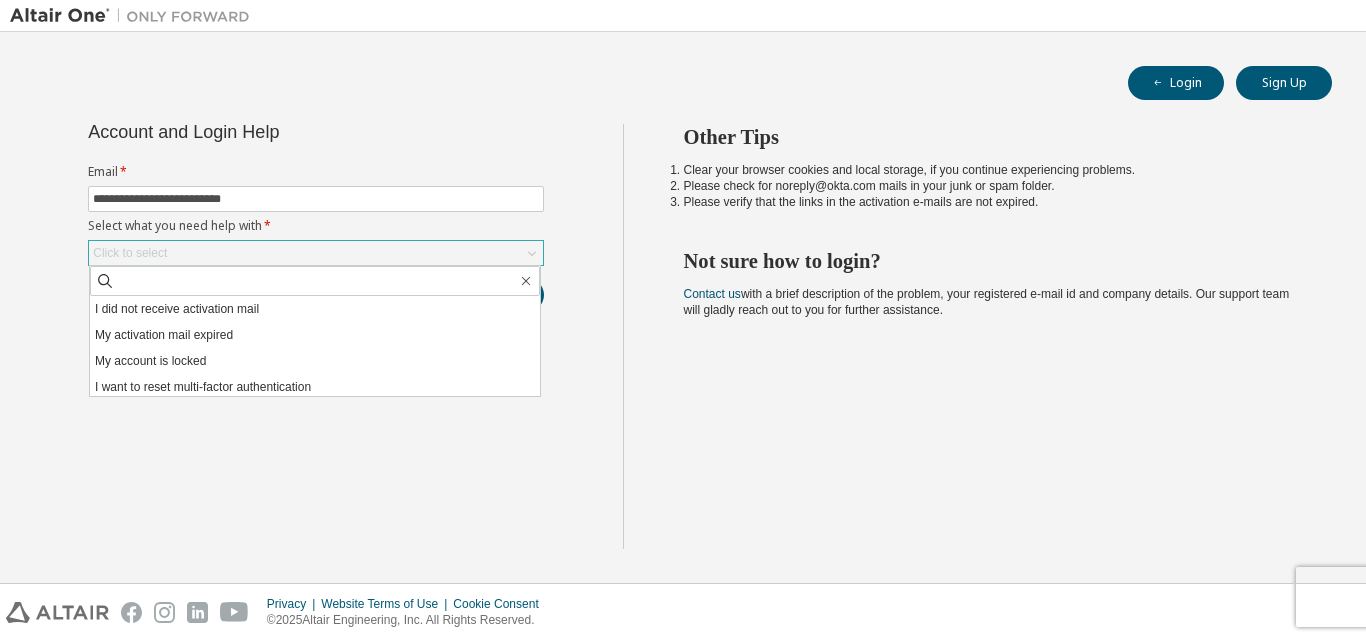 scroll, scrollTop: 56, scrollLeft: 0, axis: vertical 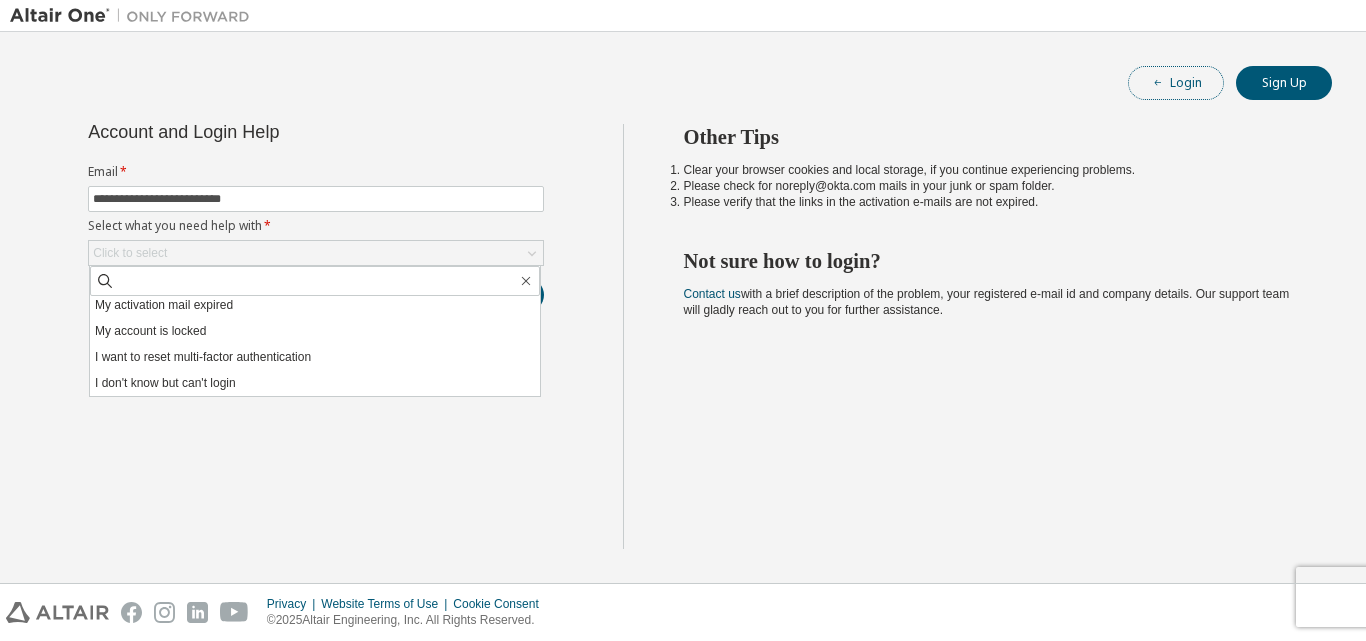 click on "Login" at bounding box center [1176, 83] 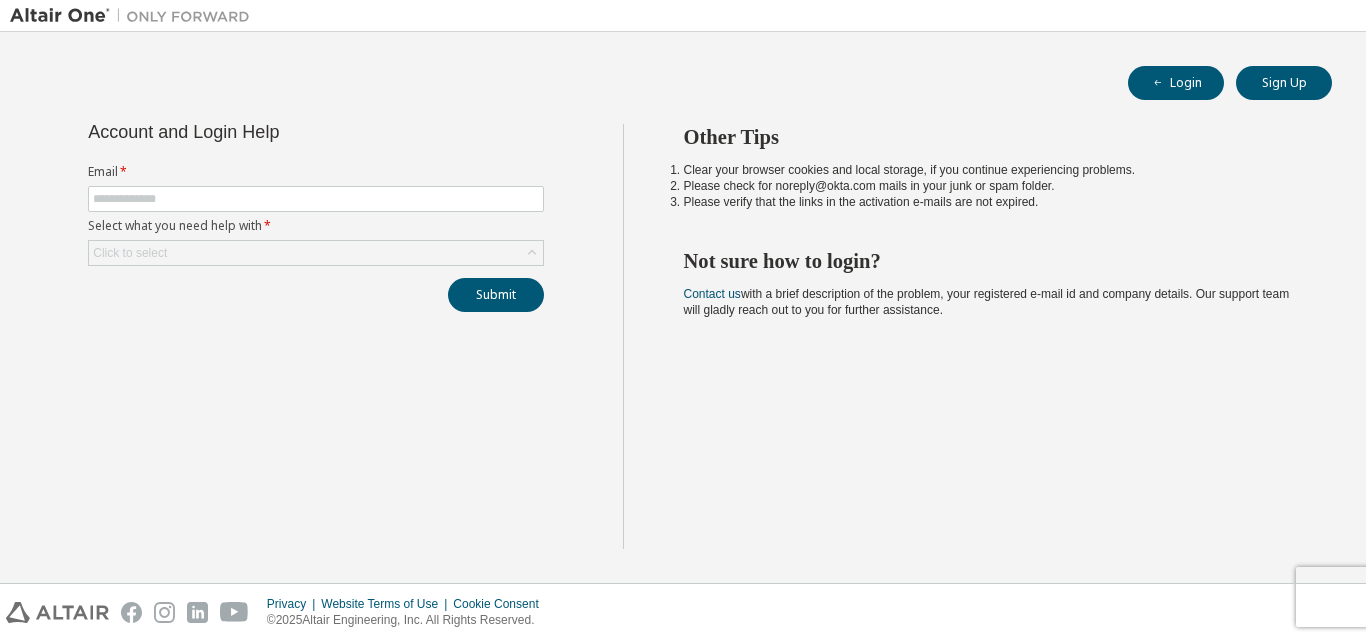 scroll, scrollTop: 0, scrollLeft: 0, axis: both 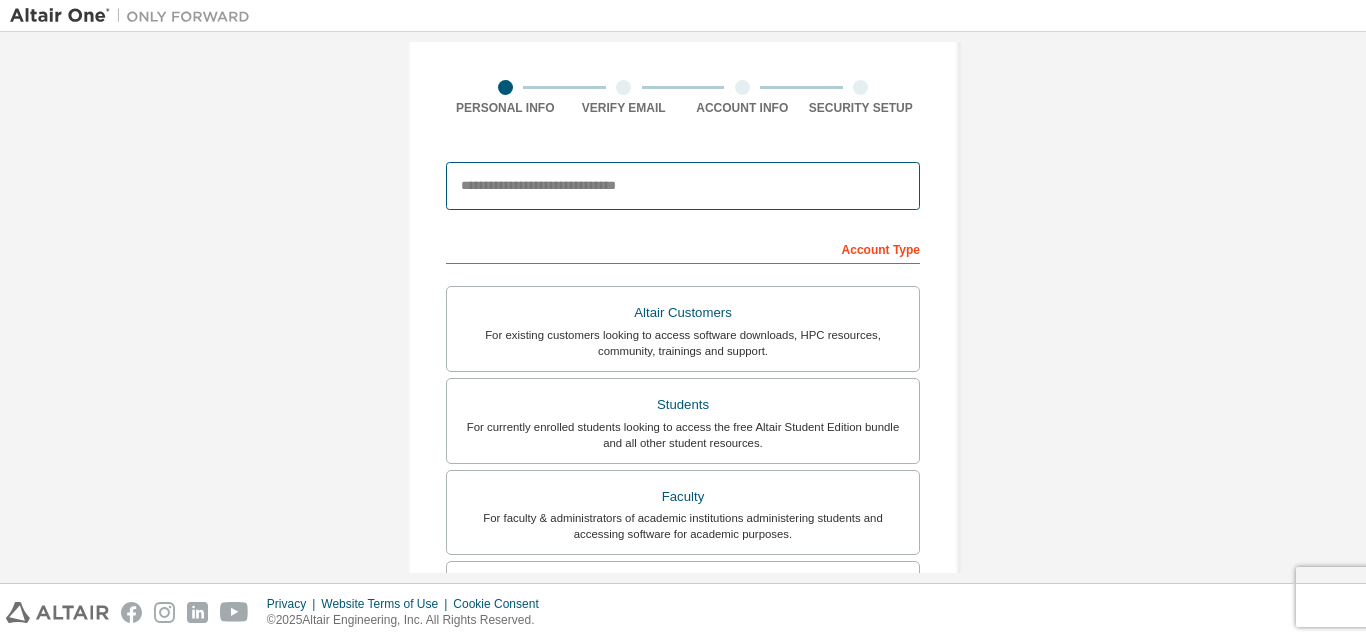 click at bounding box center [683, 186] 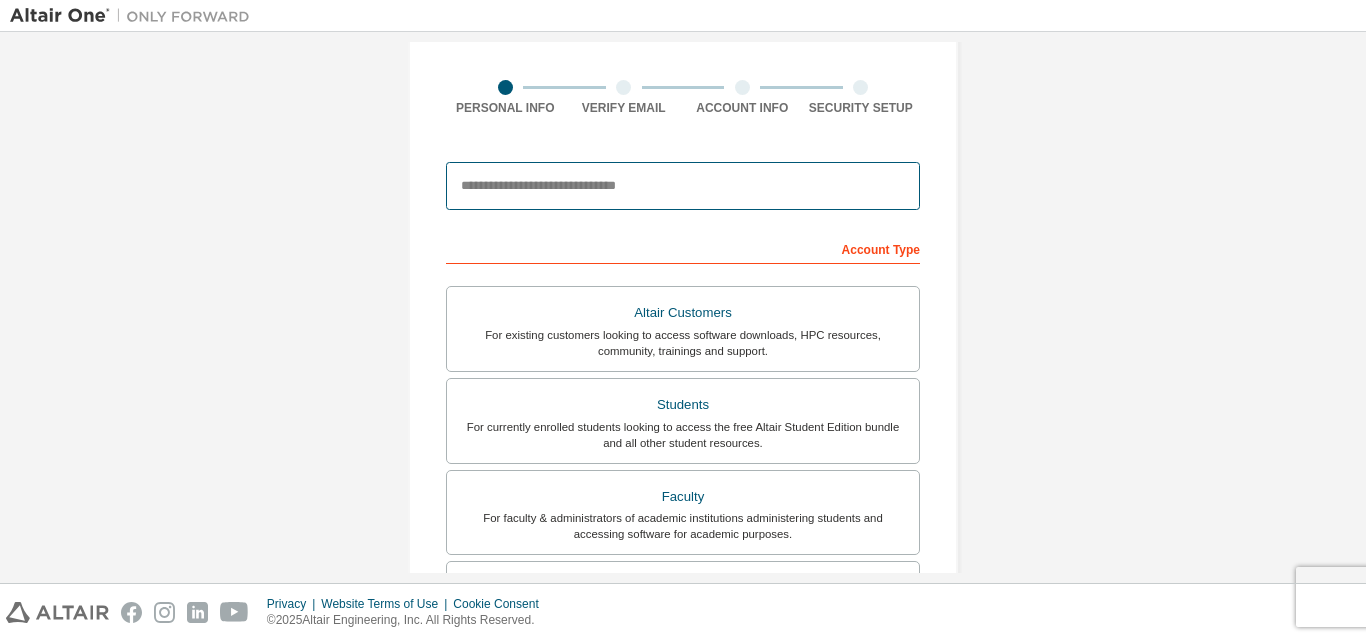 type on "*" 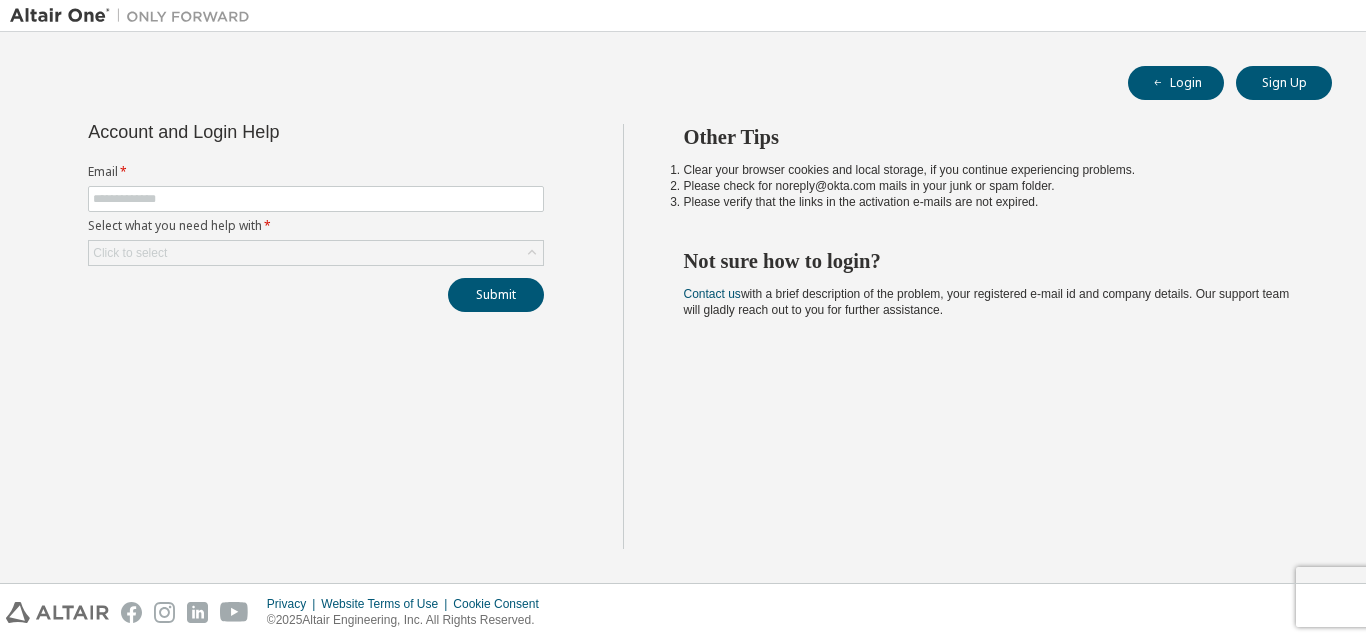 scroll, scrollTop: 0, scrollLeft: 0, axis: both 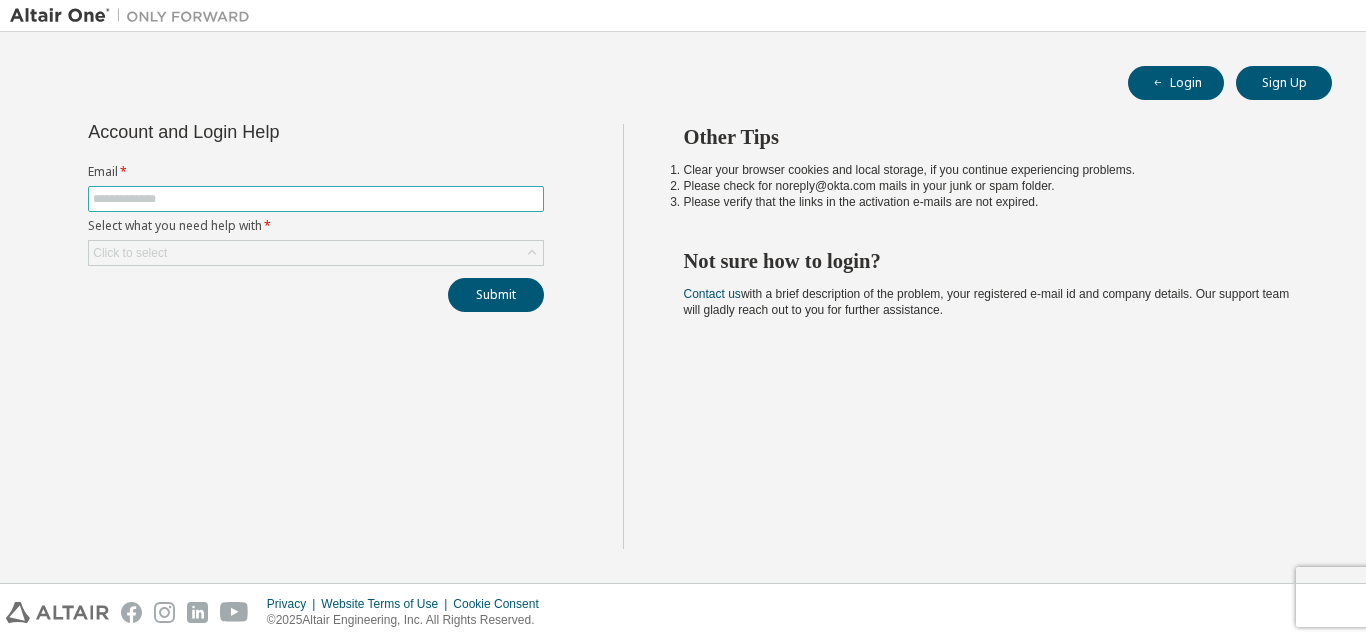 click at bounding box center [316, 199] 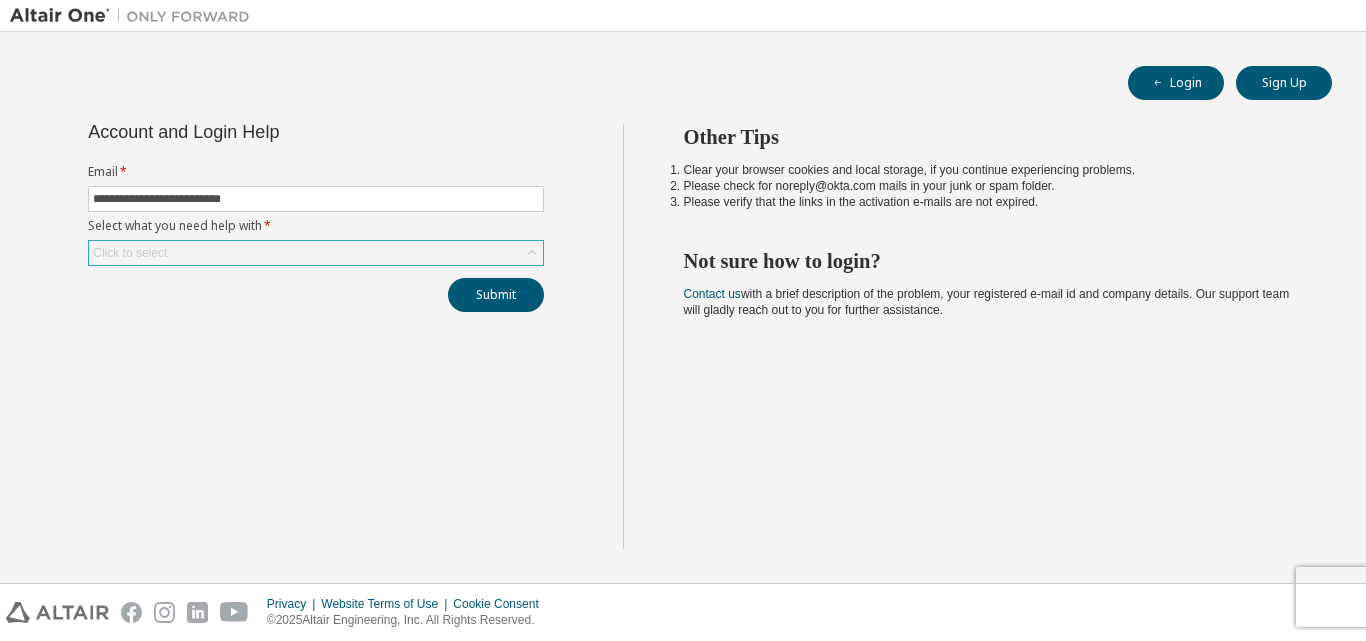 click on "Click to select" at bounding box center (316, 253) 